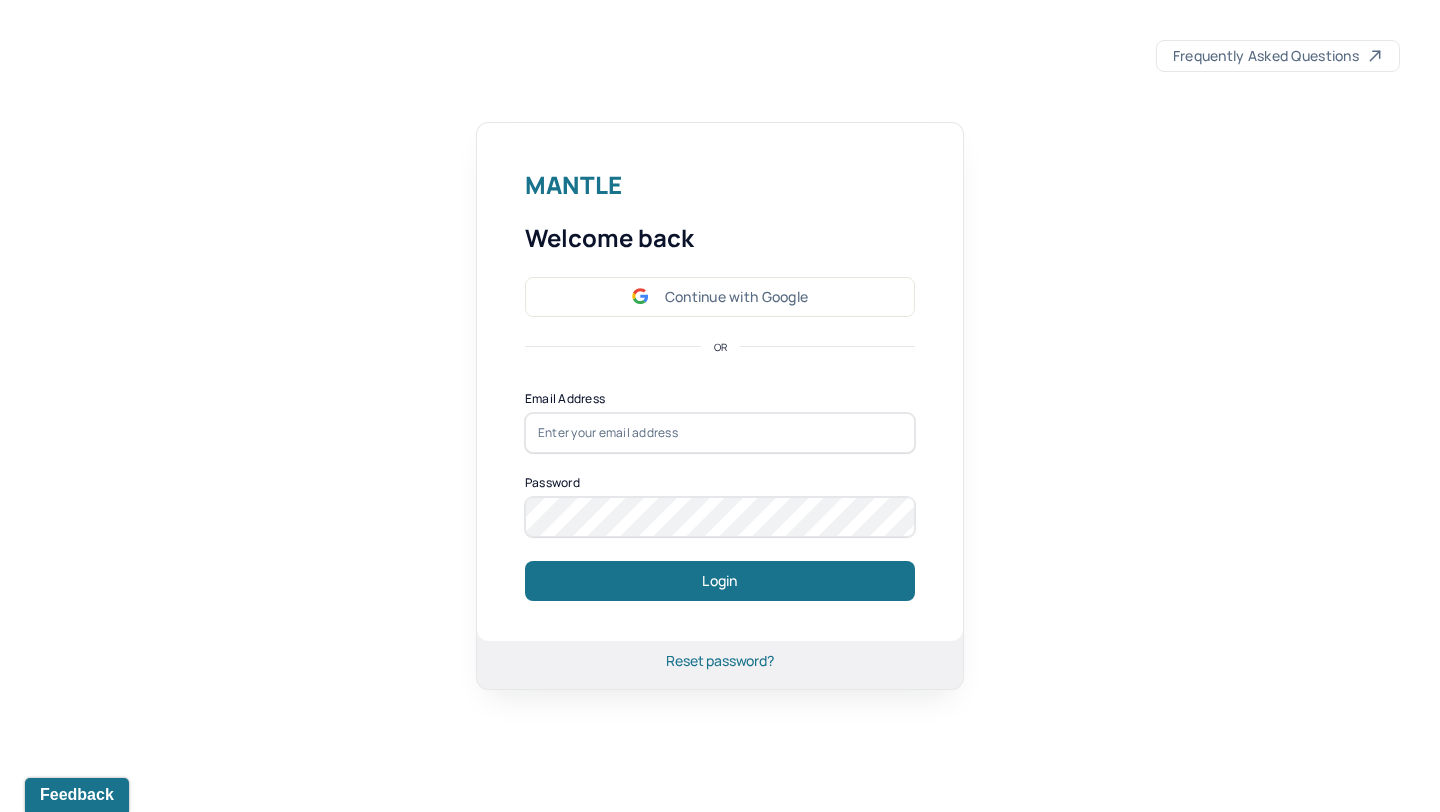 scroll, scrollTop: 0, scrollLeft: 0, axis: both 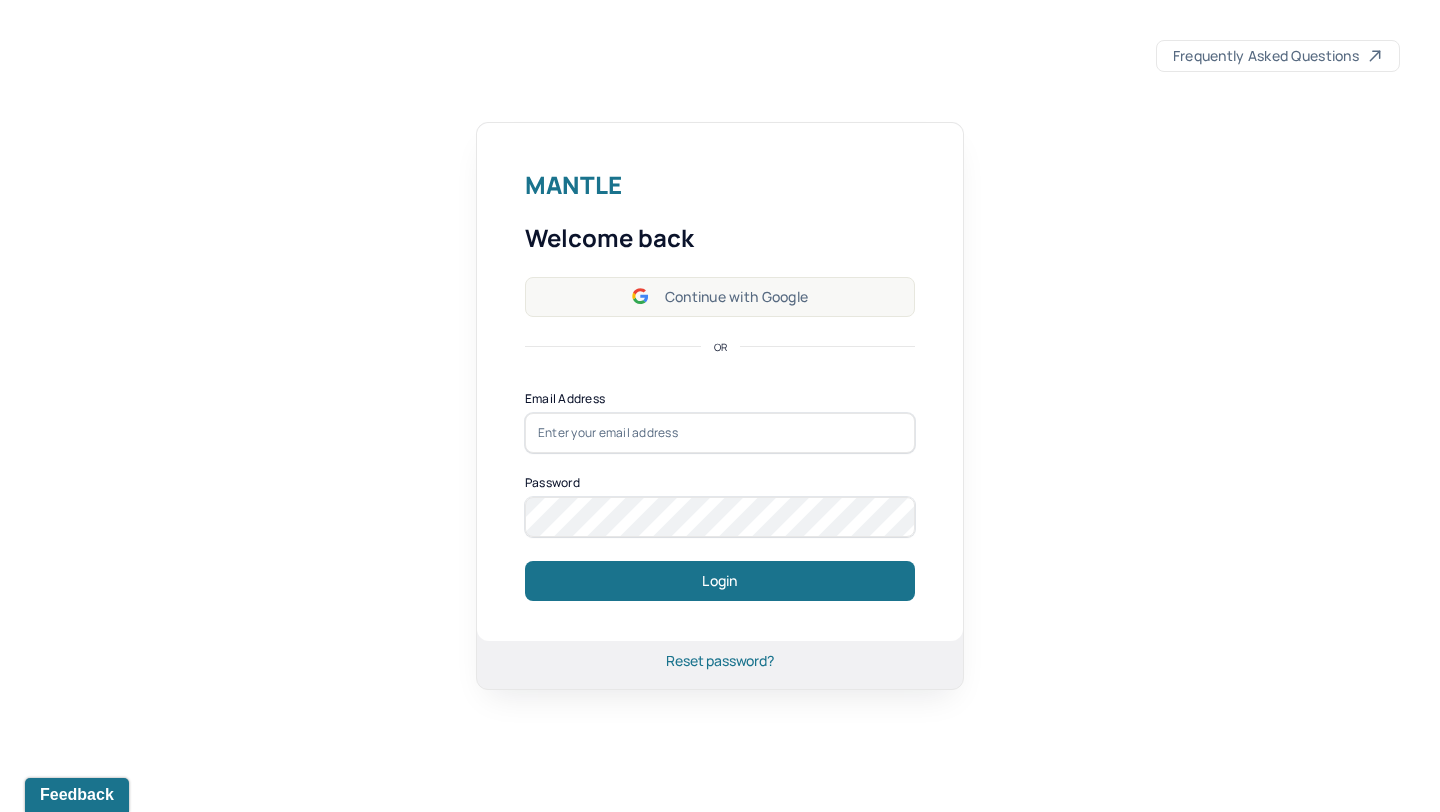 click on "Continue with Google" at bounding box center [720, 297] 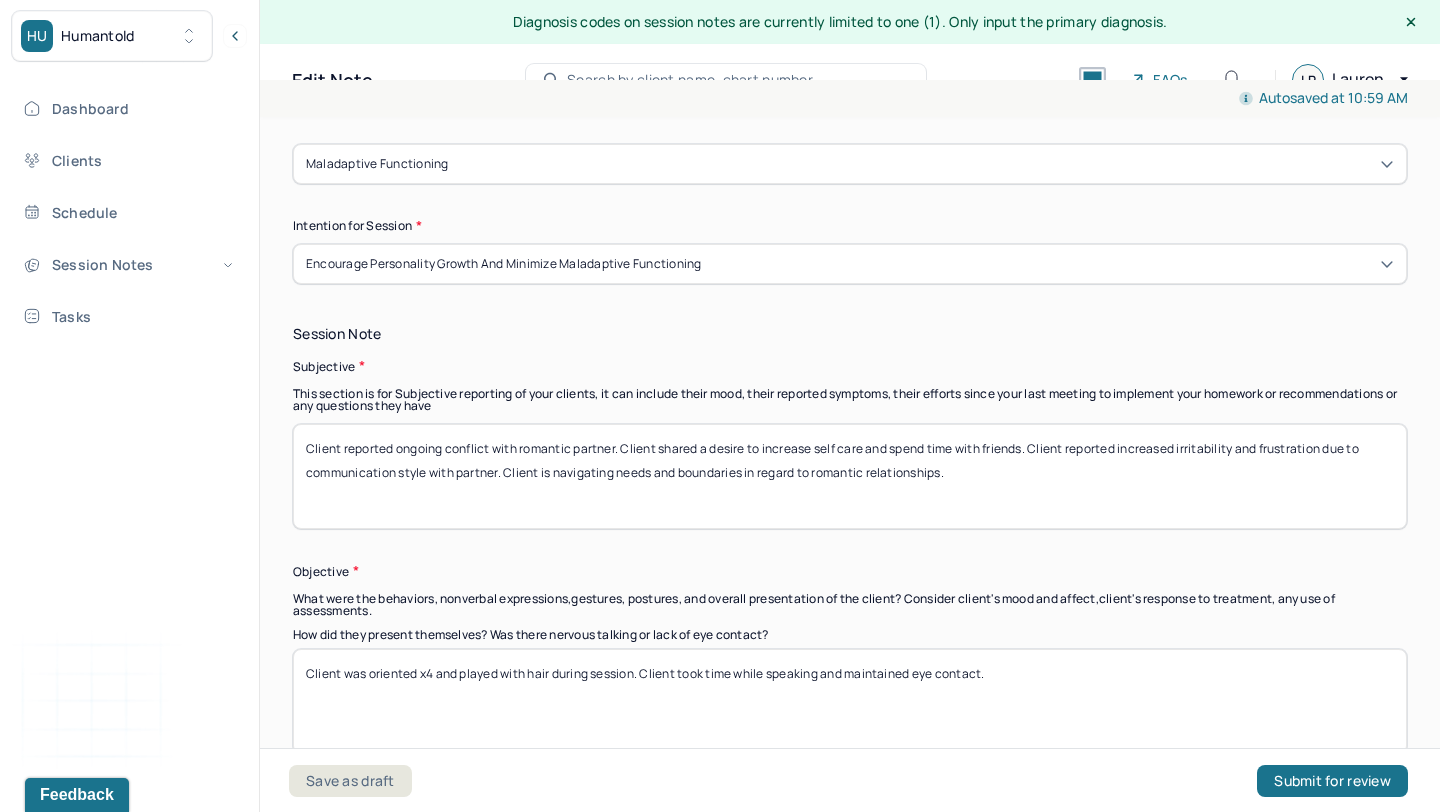 scroll, scrollTop: 1003, scrollLeft: 0, axis: vertical 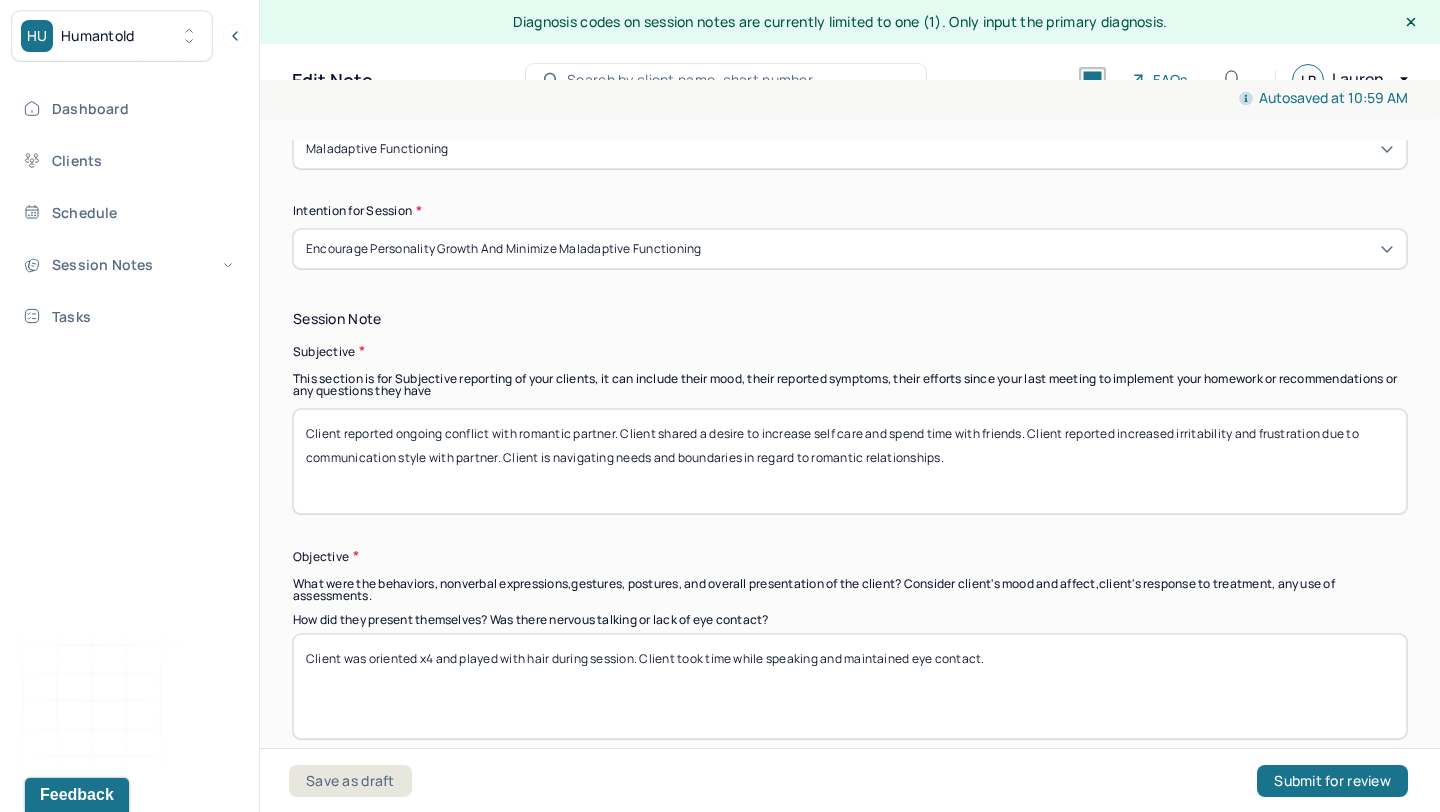 drag, startPoint x: 309, startPoint y: 437, endPoint x: 752, endPoint y: 490, distance: 446.15915 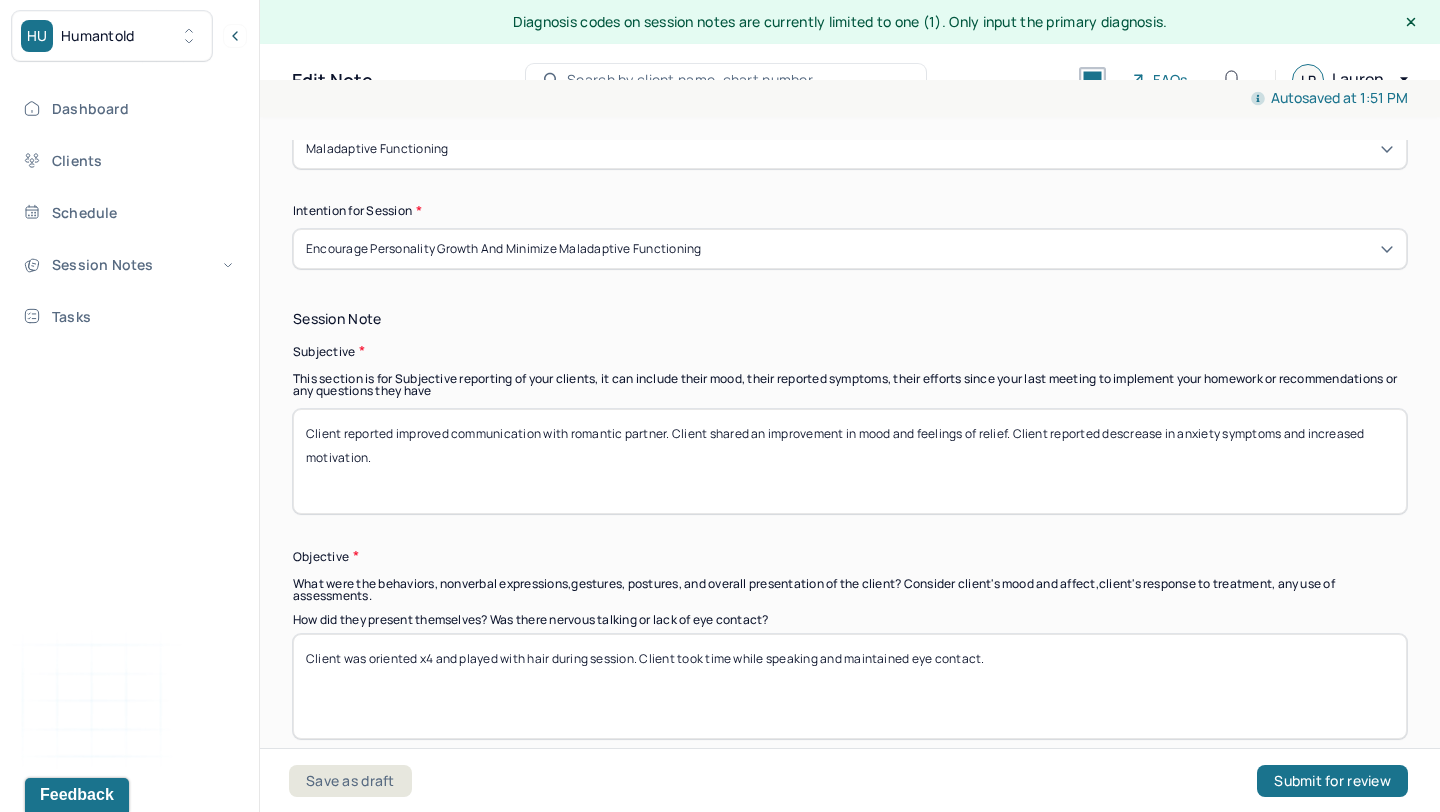 click on "Client reported improved communication with romantic partner. Client shared an improvement in mood and feelings of relief. Client reported descrease in anxiety symptoms and increased motivation" at bounding box center [850, 461] 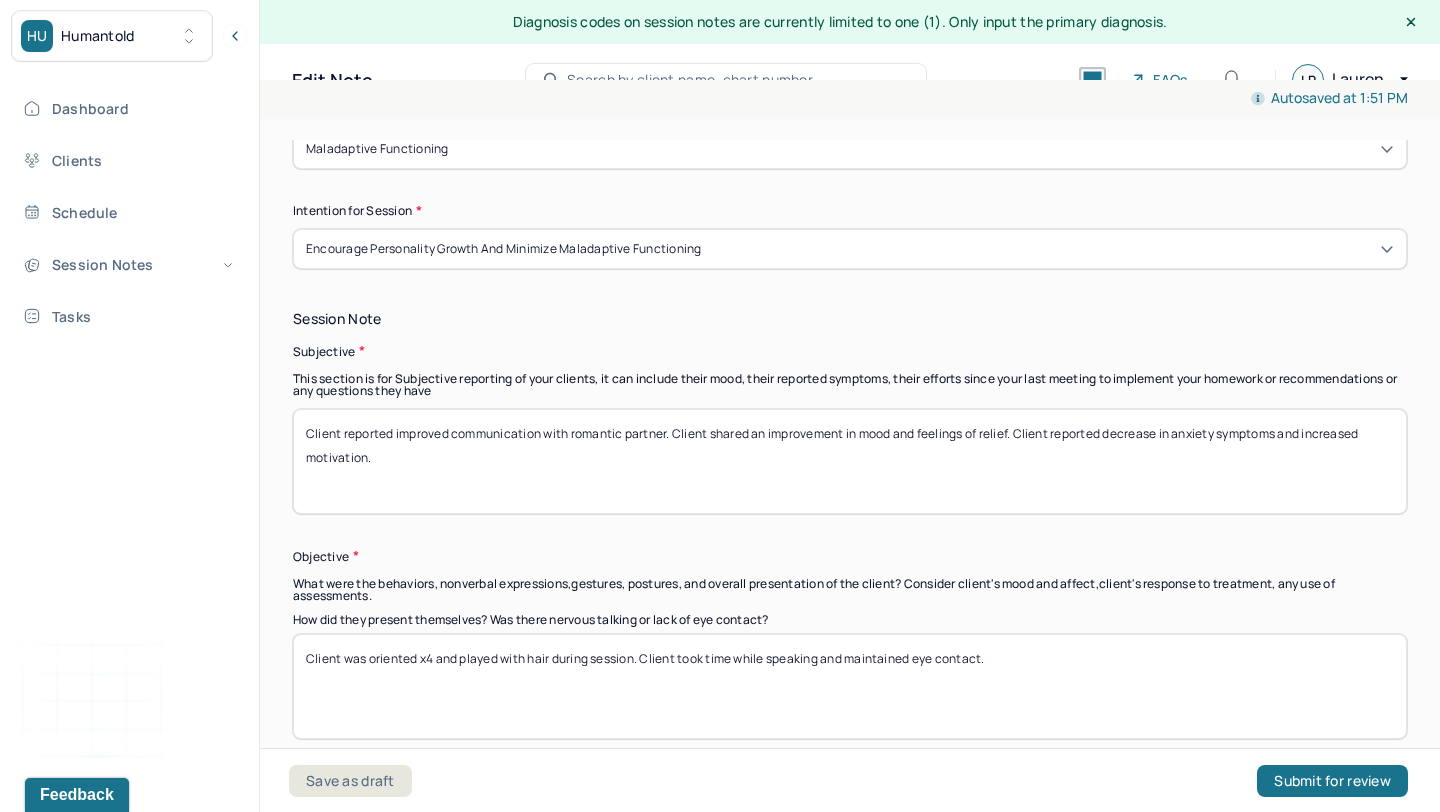 click on "Client reported improved communication with romantic partner. Client shared an improvement in mood and feelings of relief. Client reported descrease in anxiety symptoms and increased motivation" at bounding box center (850, 461) 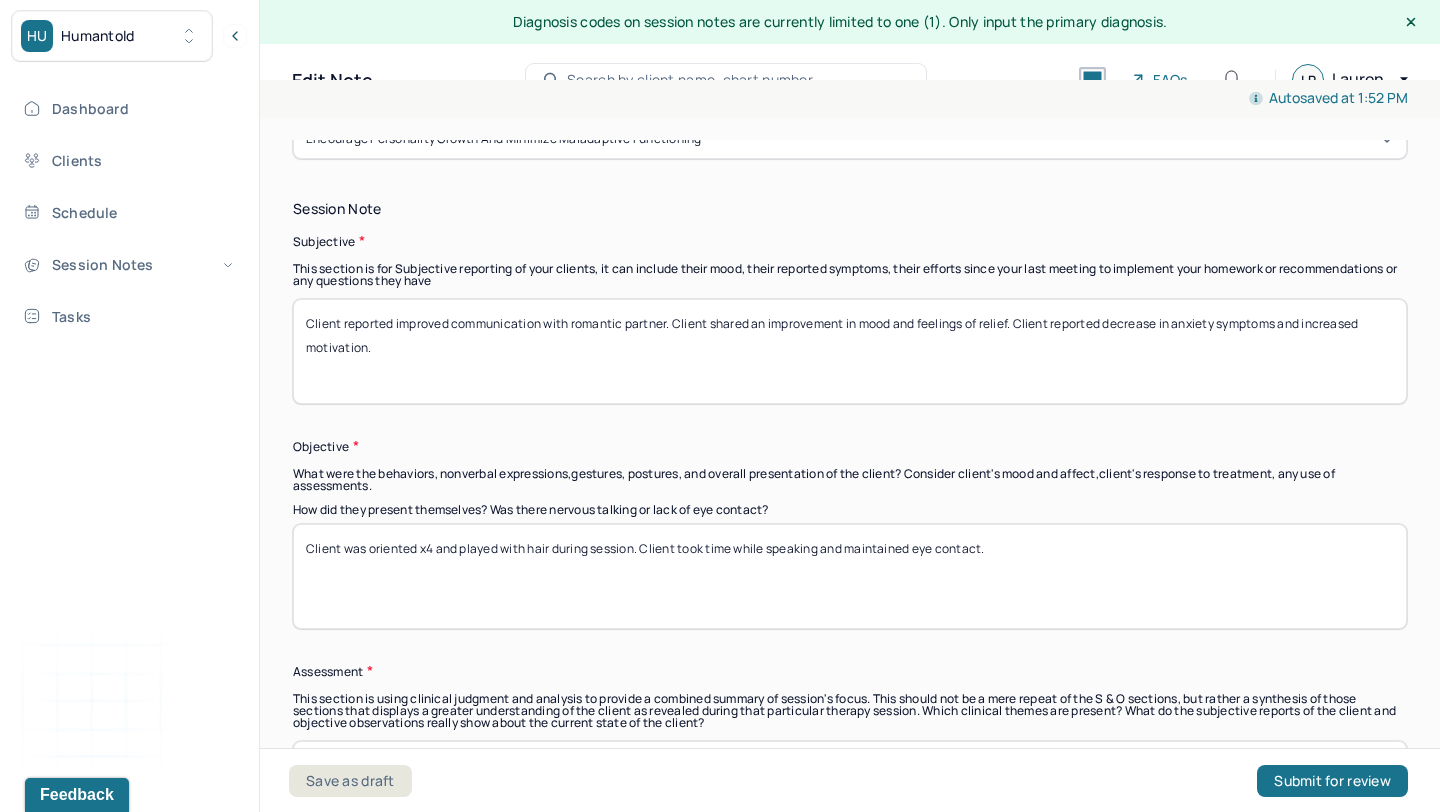 scroll, scrollTop: 1188, scrollLeft: 0, axis: vertical 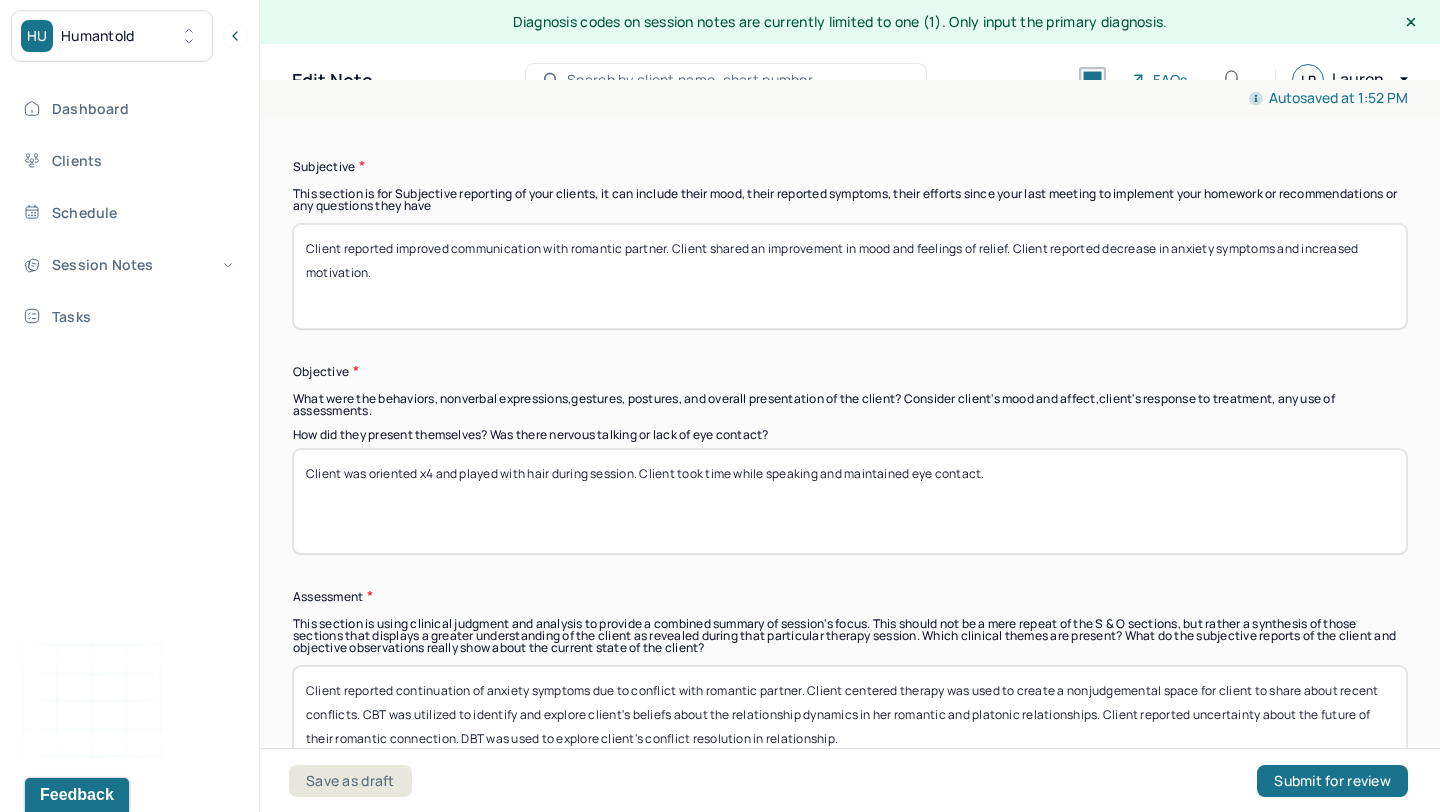 type on "Client reported improved communication with romantic partner. Client shared an improvement in mood and feelings of relief. Client reported decrease in anxiety symptoms and increased motivation." 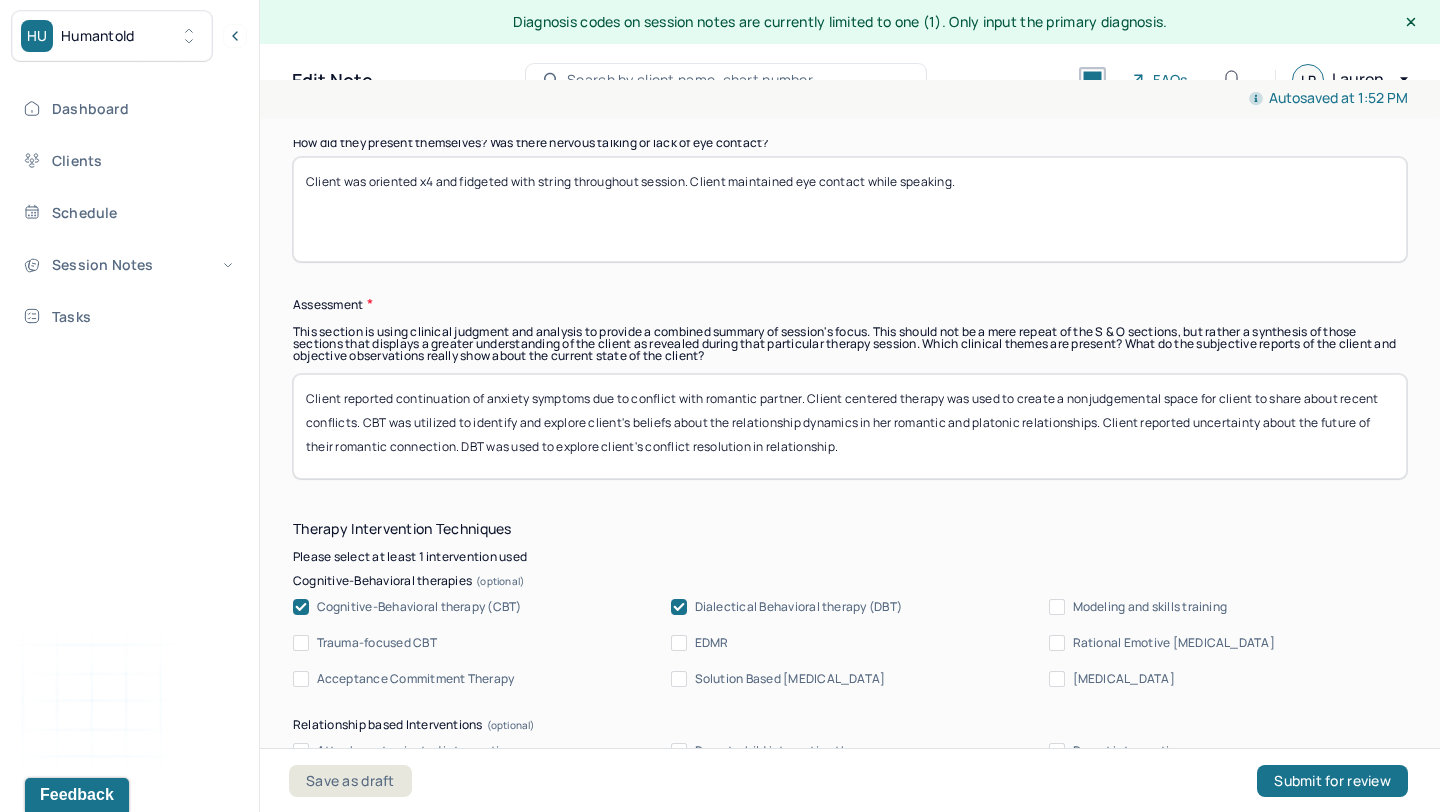 scroll, scrollTop: 1502, scrollLeft: 0, axis: vertical 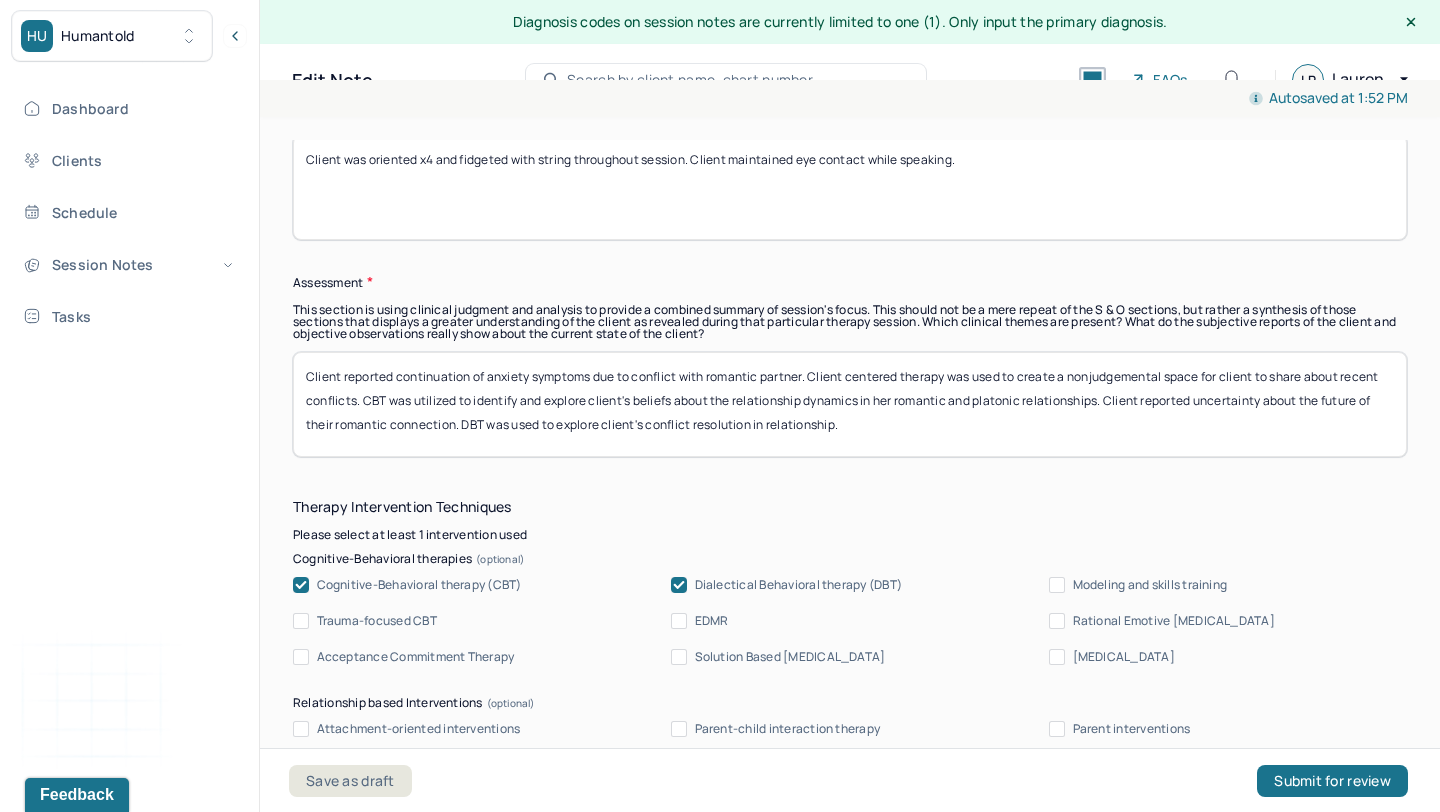 type on "Client was oriented x4 and fidgeted with string throughout session. Client maintained eye contact while speaking." 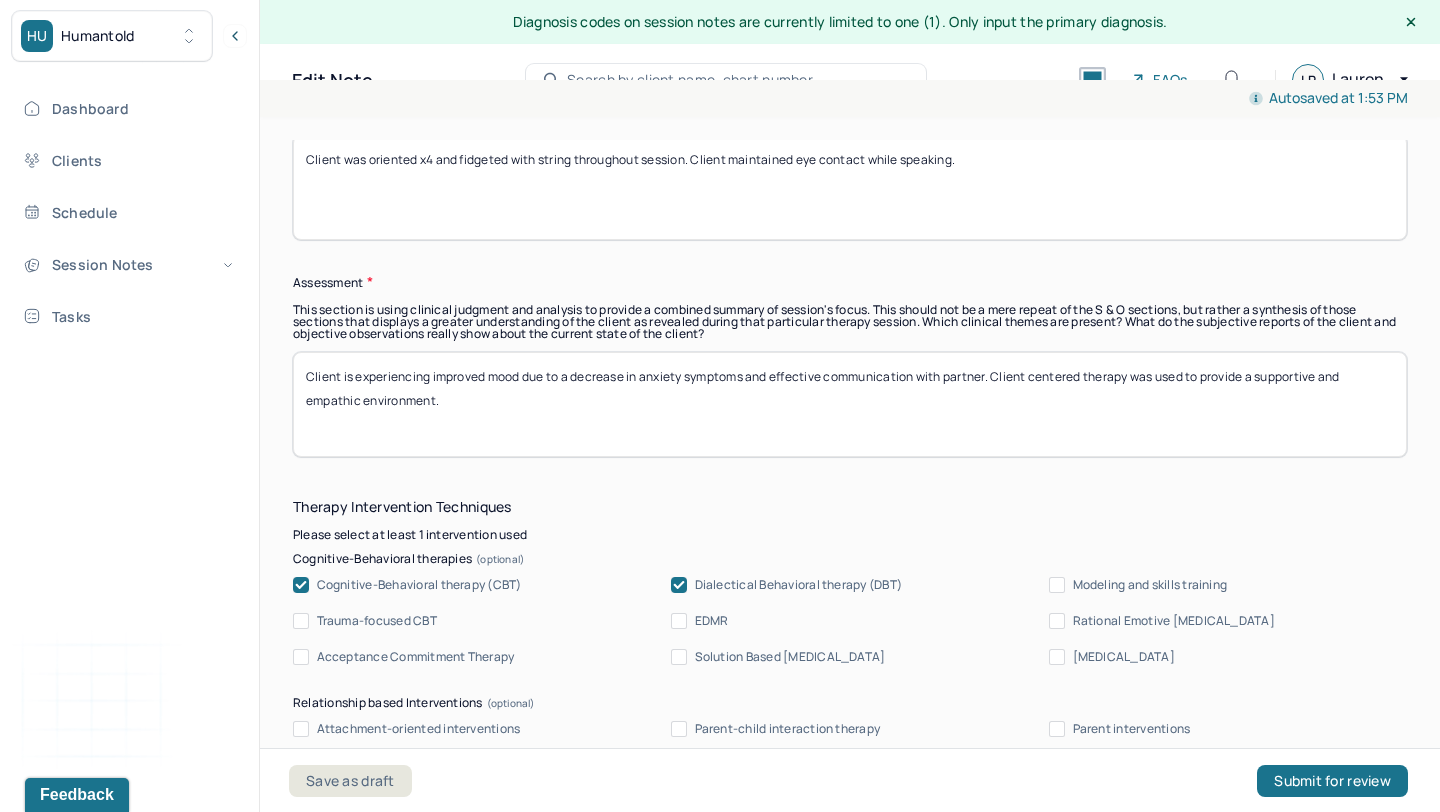 click on "Client is experiencing improved mood due to a decrease in anxiety symptoms and effective communication with partner. Client centered therapy was used to provide a supportive and empathic environment." at bounding box center (850, 404) 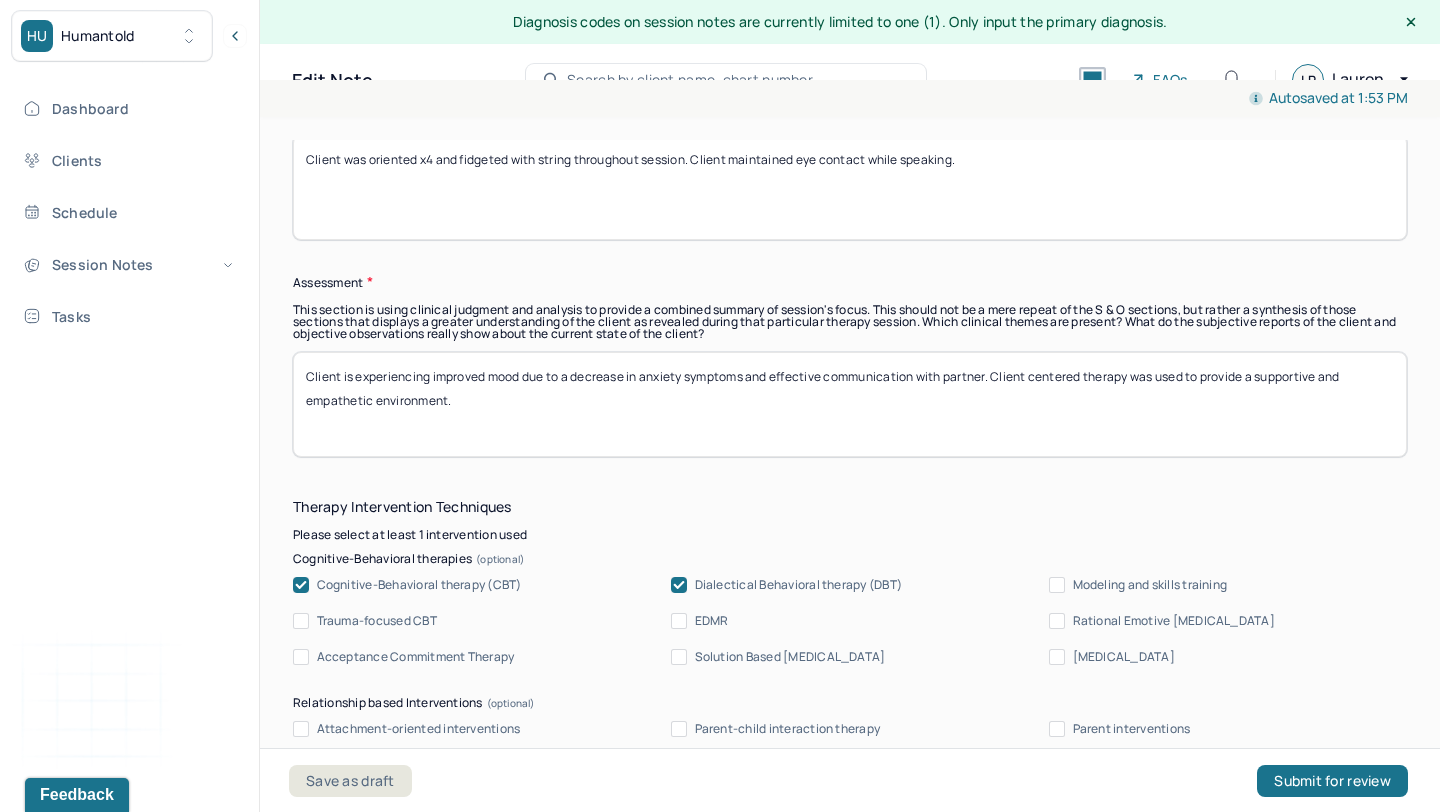click on "Client is experiencing improved mood due to a decrease in anxiety symptoms and effective communication with partner. Client centered therapy was used to provide a supportive and empathic environment." at bounding box center [850, 404] 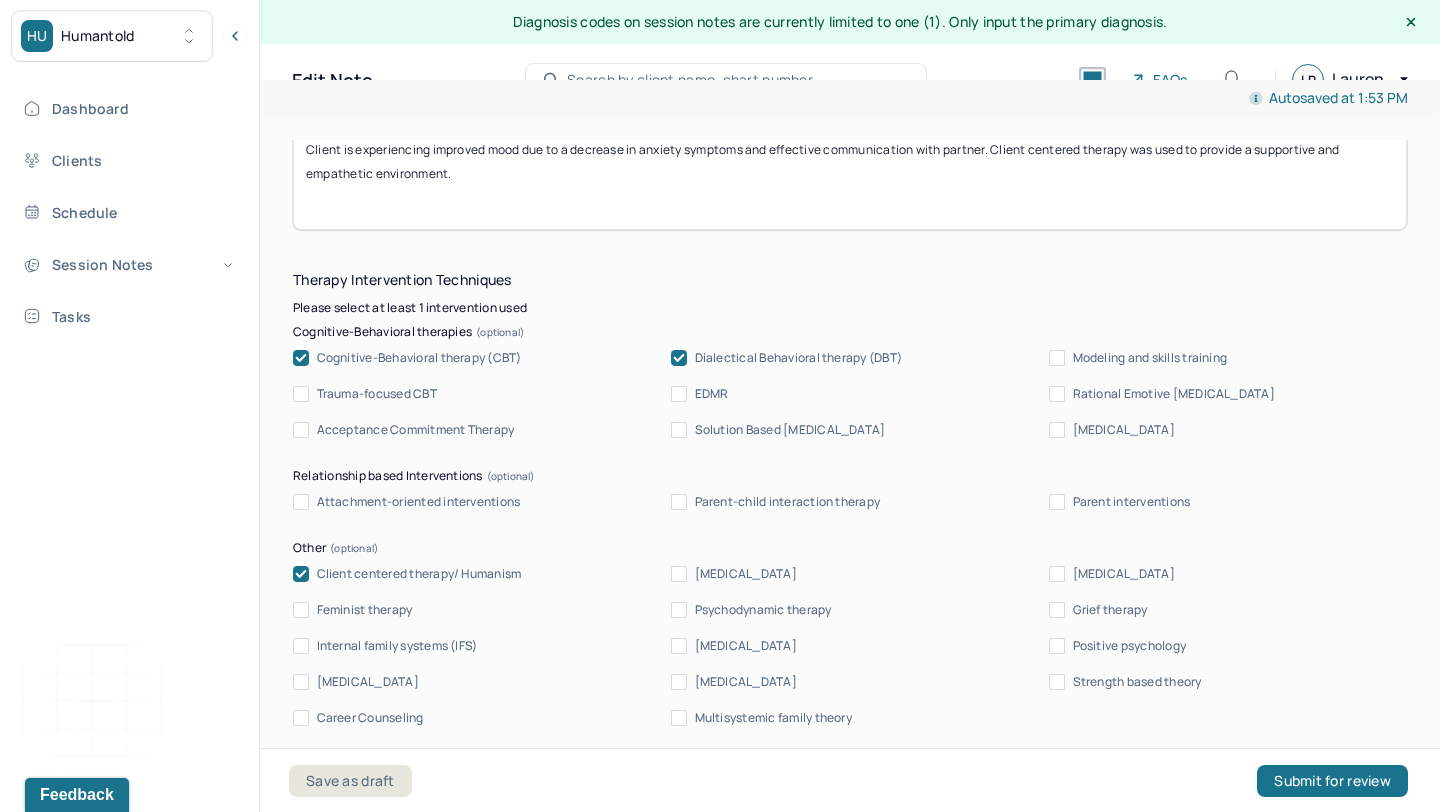 scroll, scrollTop: 1732, scrollLeft: 0, axis: vertical 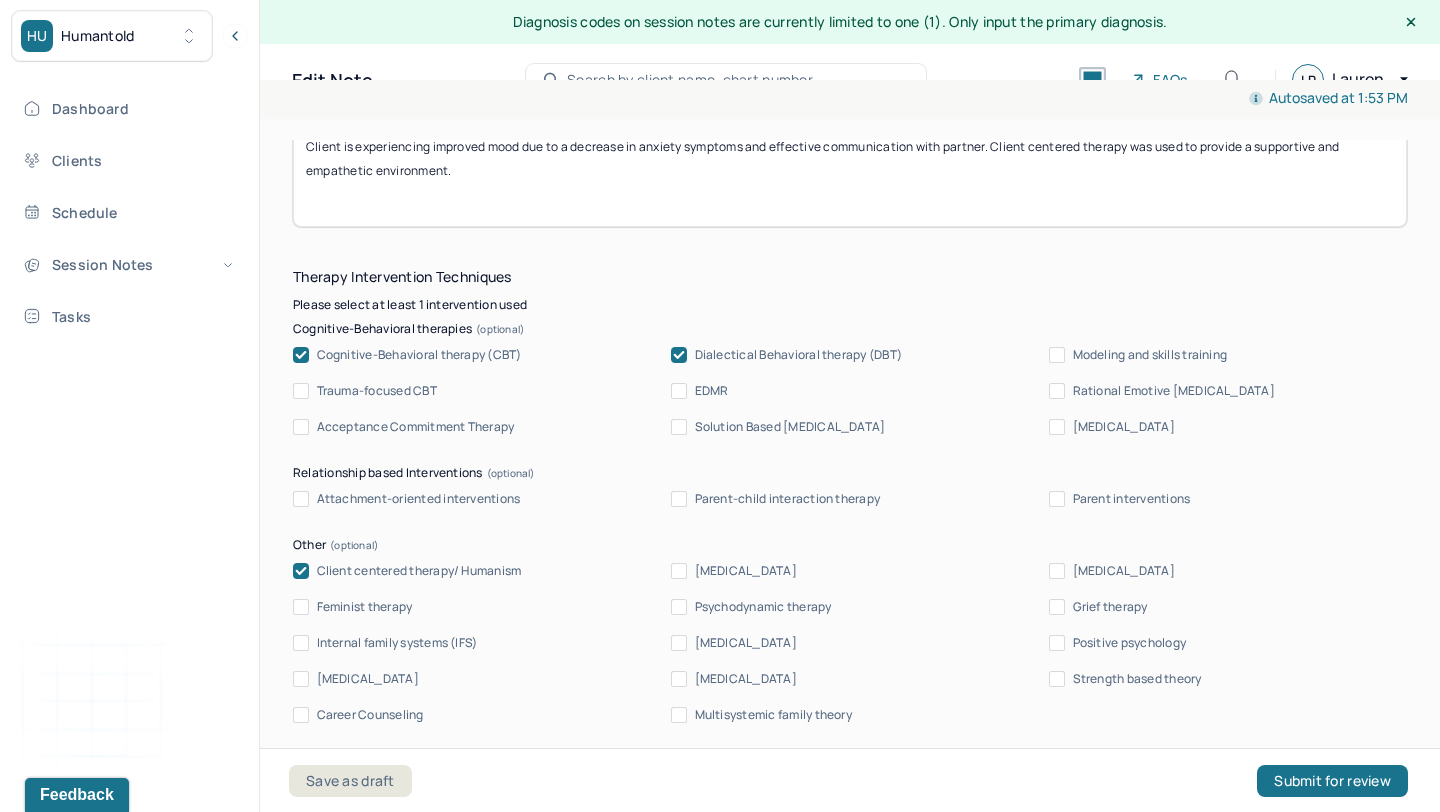 type on "Client is experiencing improved mood due to a decrease in anxiety symptoms and effective communication with partner. Client centered therapy was used to provide a supportive and empathetic environment." 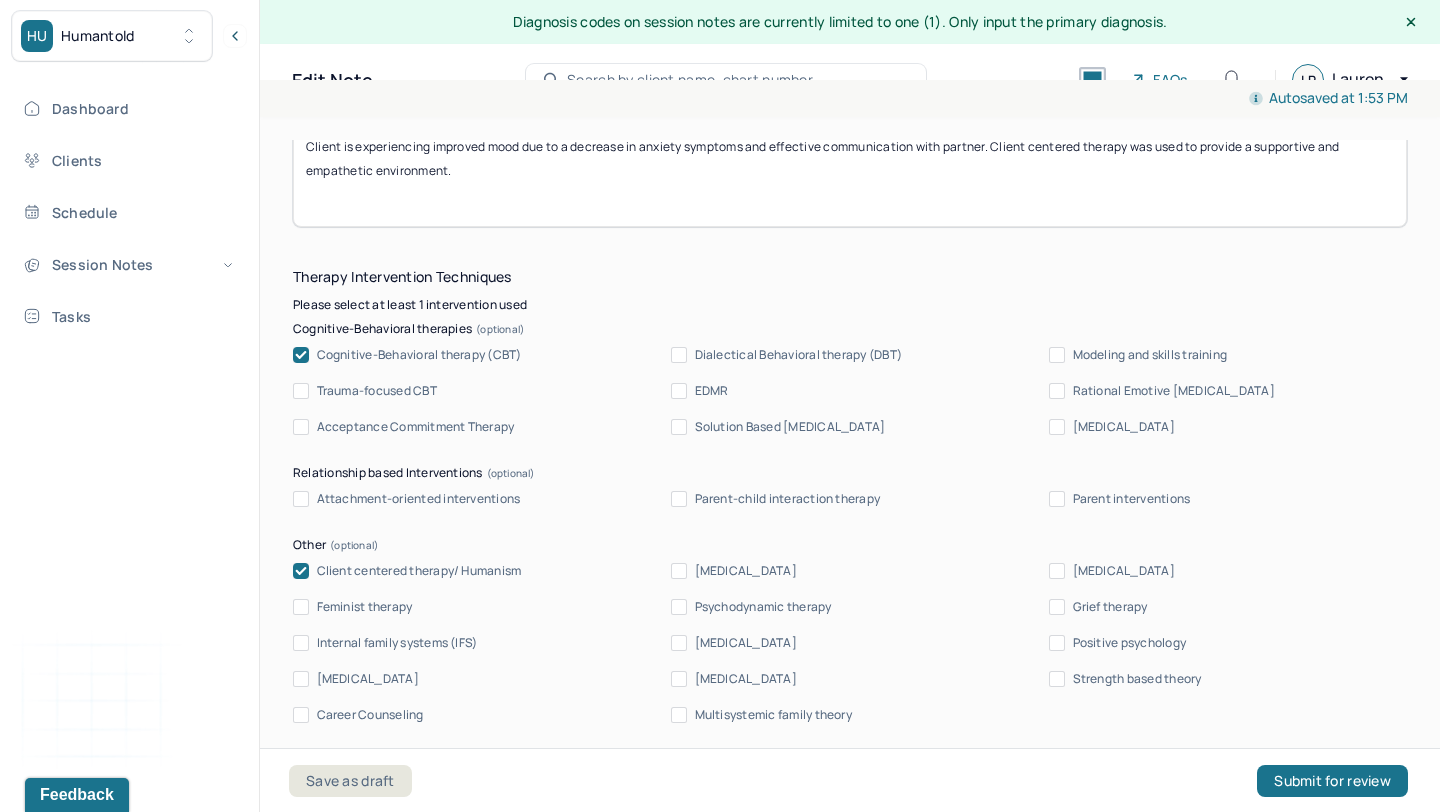 click on "Strength based theory" at bounding box center [1057, 679] 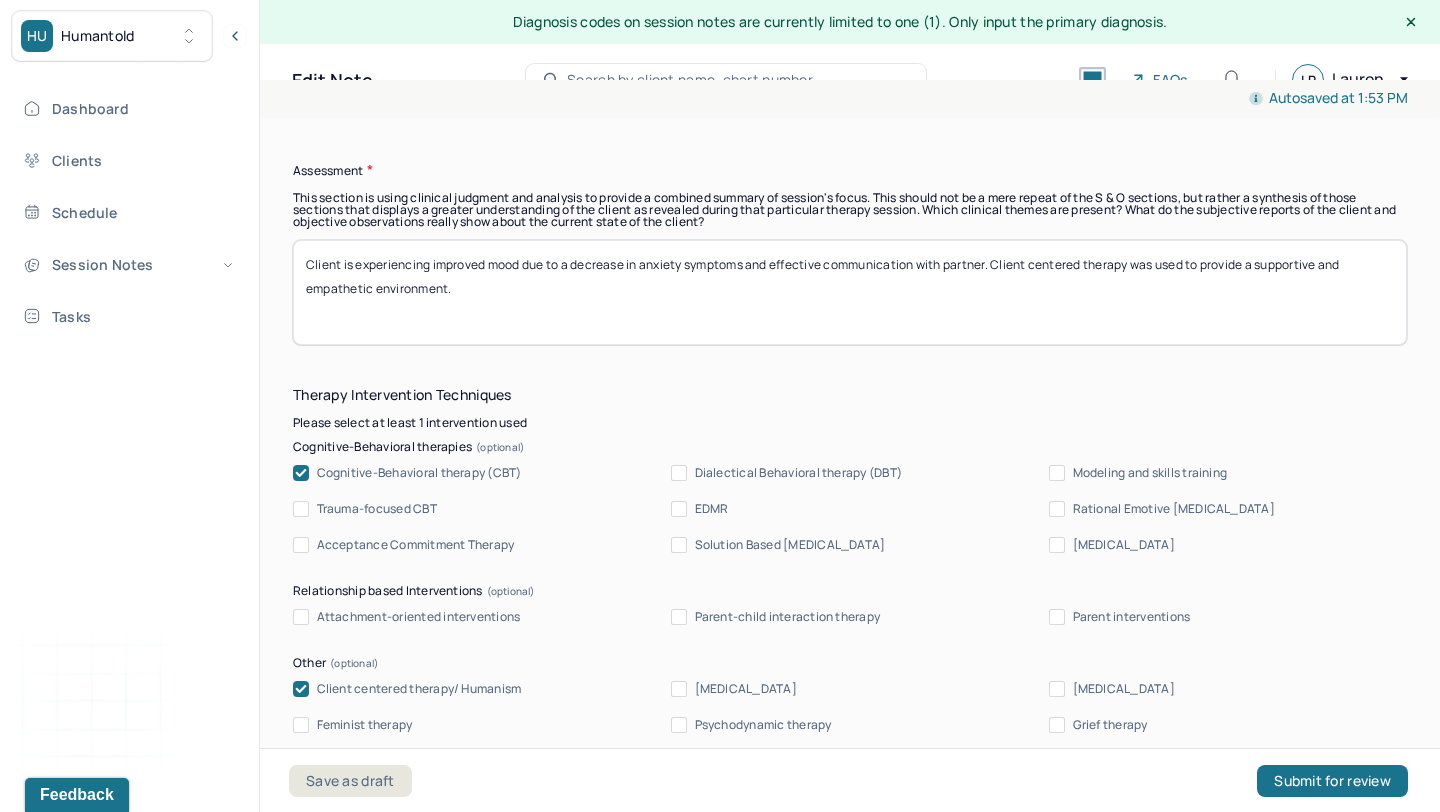 scroll, scrollTop: 1599, scrollLeft: 0, axis: vertical 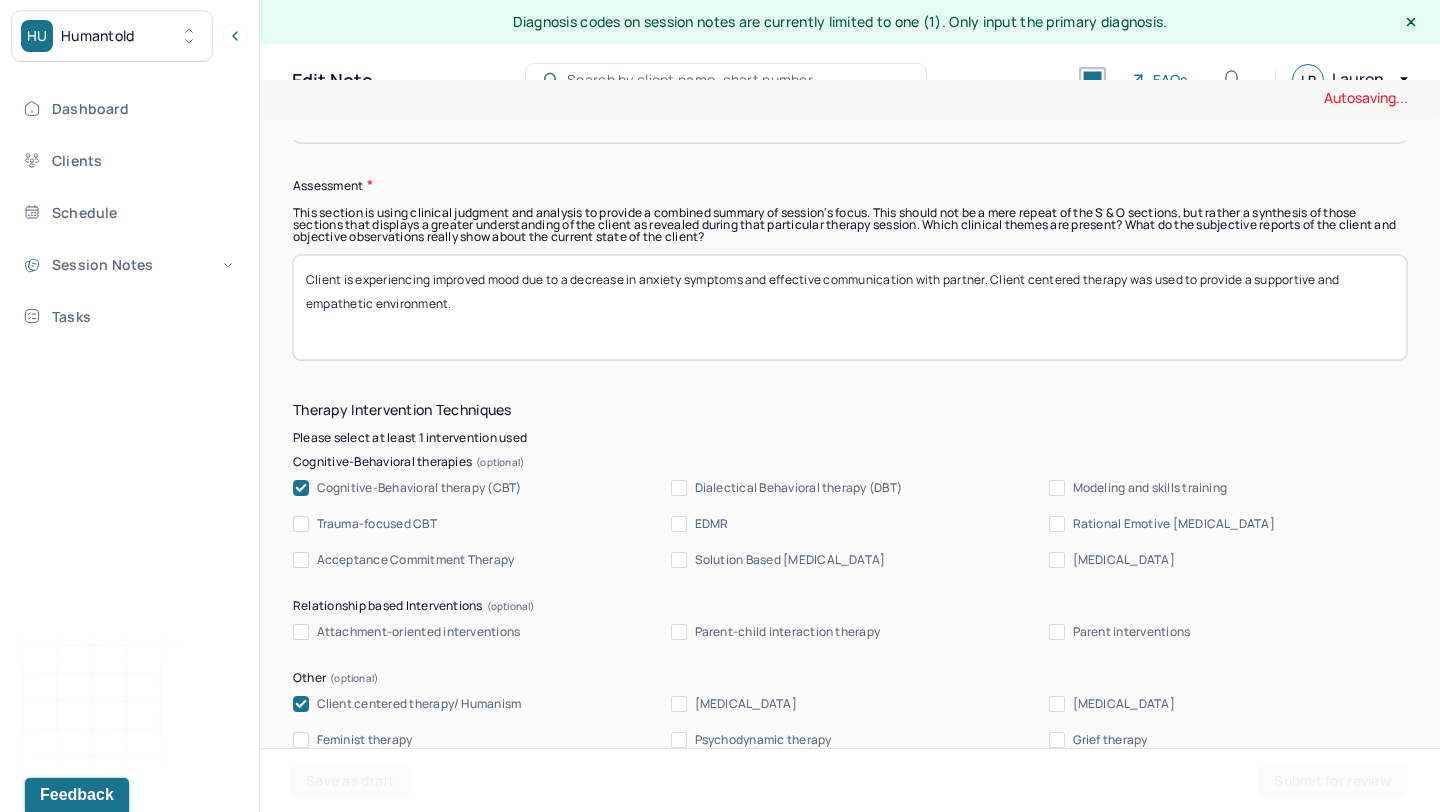 click on "Client is experiencing improved mood due to a decrease in anxiety symptoms and effective communication with partner. Client centered therapy was used to provide a supportive and empathetic environment." at bounding box center [850, 307] 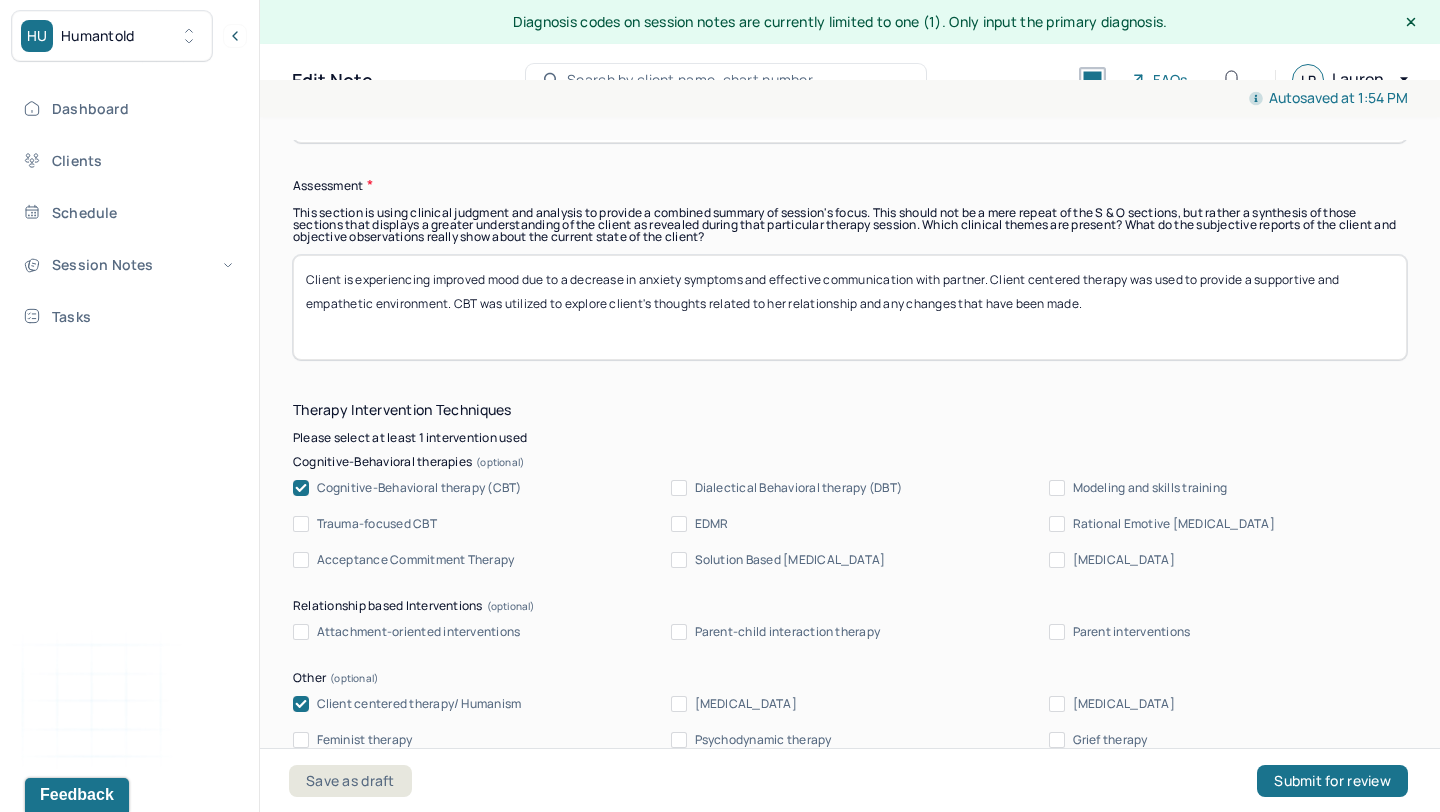 click on "Client is experiencing improved mood due to a decrease in anxiety symptoms and effective communication with partner. Client centered therapy was used to provide a supportive and empathetic environment. CBT was utilized to explore client's thoughts related to her relationship and any changes that have been made." at bounding box center [850, 307] 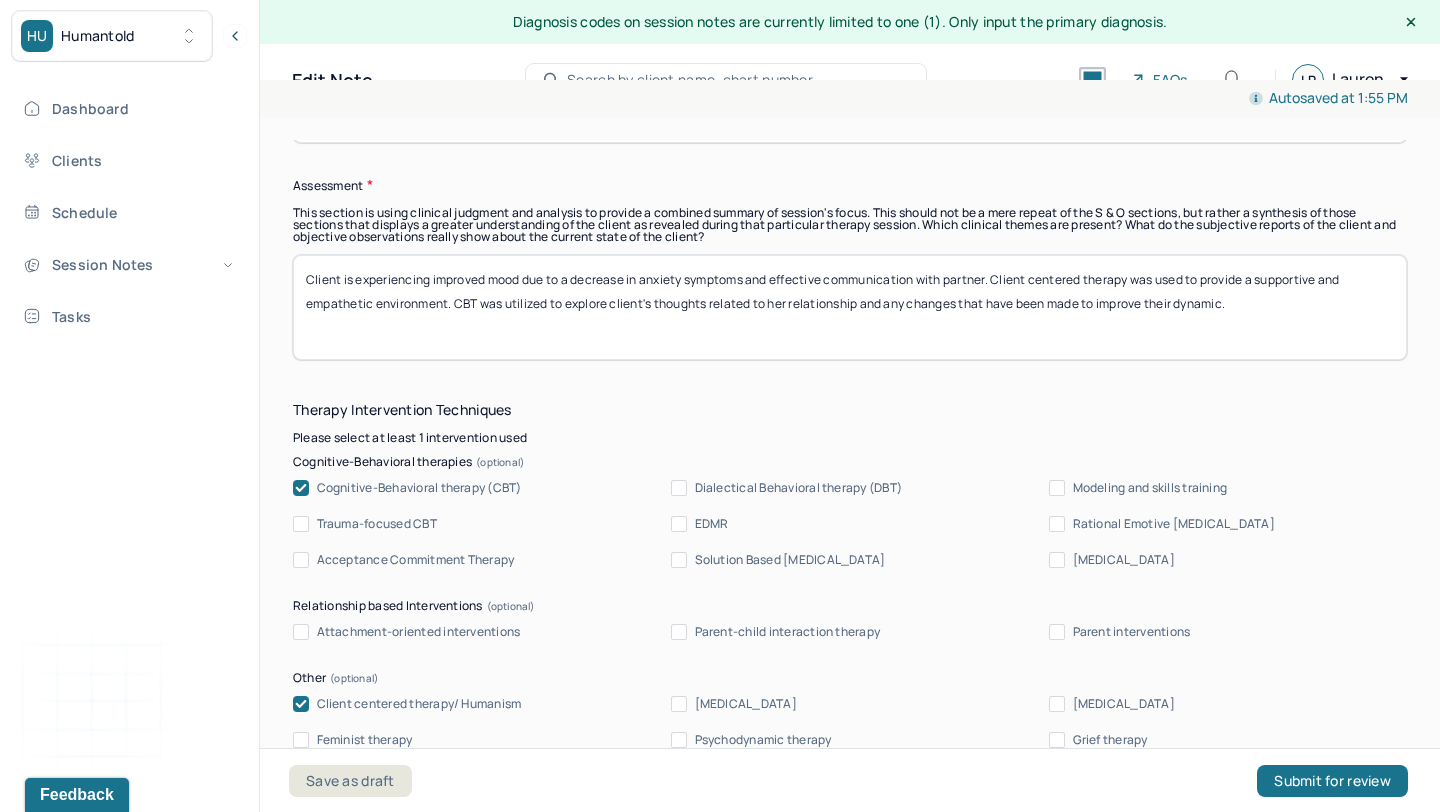drag, startPoint x: 887, startPoint y: 306, endPoint x: 1223, endPoint y: 311, distance: 336.0372 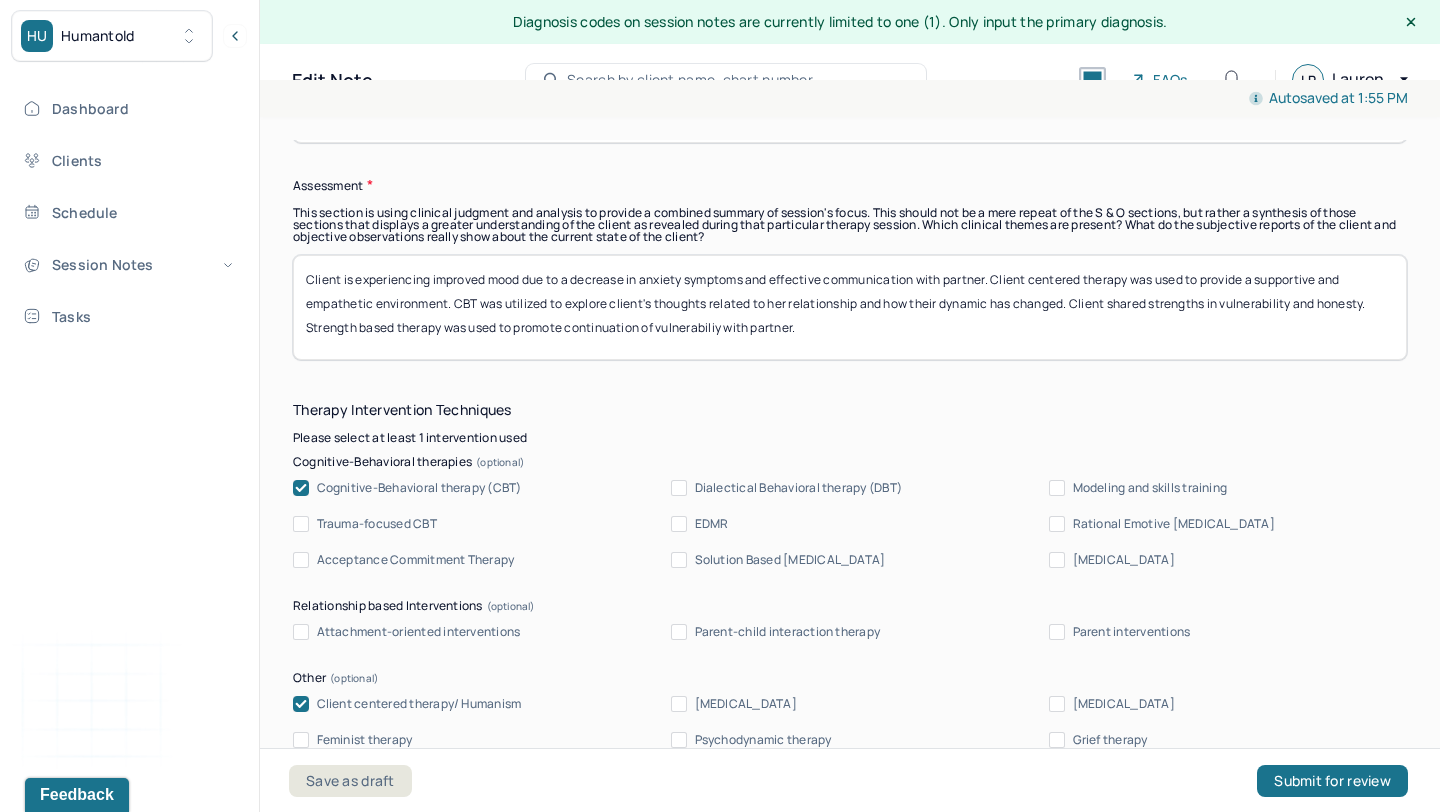 click on "Client is experiencing improved mood due to a decrease in anxiety symptoms and effective communication with partner. Client centered therapy was used to provide a supportive and empathetic environment. CBT was utilized to explore client's thoughts related to her relationship and how their dynamic has changed. Client shared strengths in vulnerability and honesty. Strength based therapy was used to" at bounding box center (850, 307) 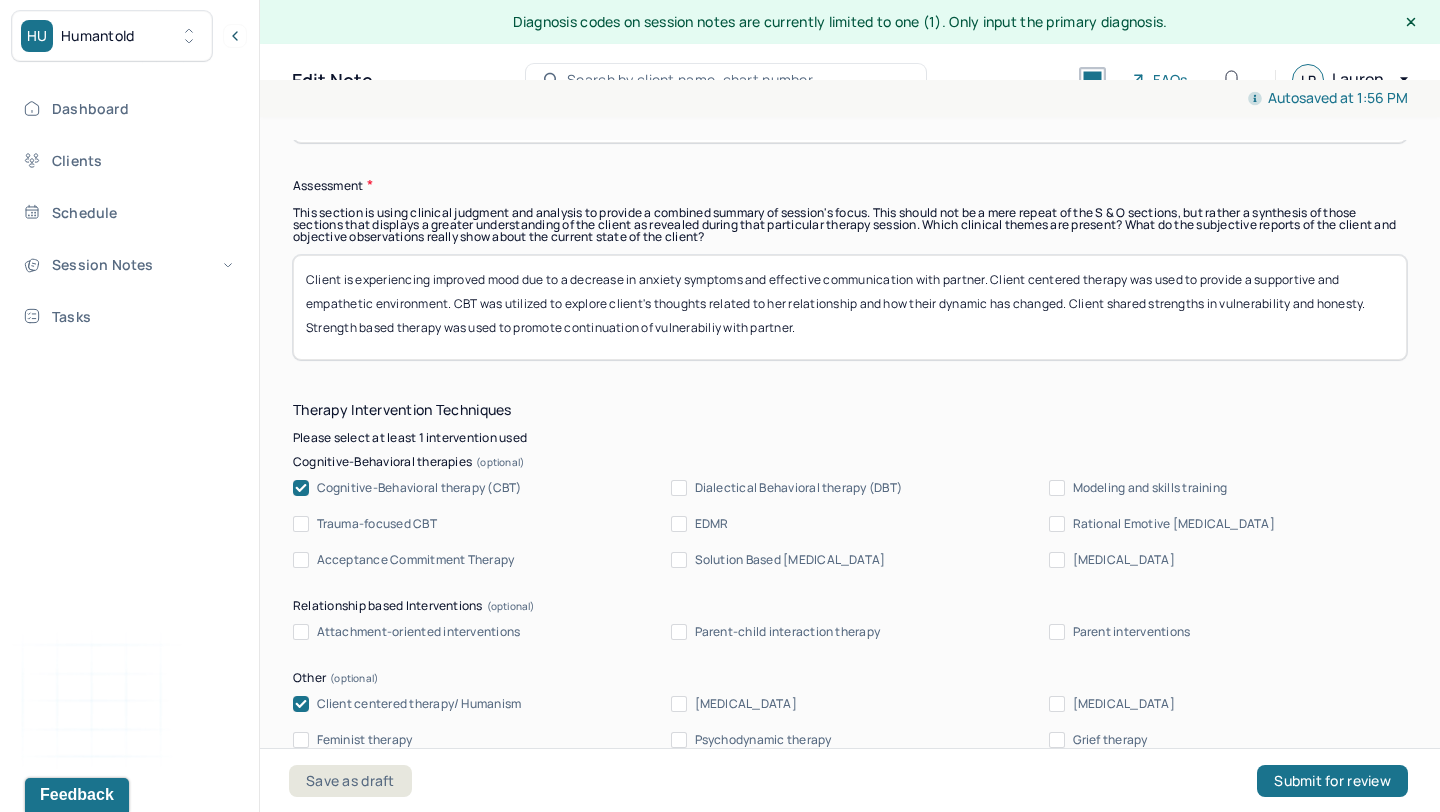 click on "Client is experiencing improved mood due to a decrease in anxiety symptoms and effective communication with partner. Client centered therapy was used to provide a supportive and empathetic environment. CBT was utilized to explore client's thoughts related to her relationship and how their dynamic has changed. Client shared strengths in vulnerability and honesty. Strength based therapy was used to promote continuation of vulnerabiliy with partner." at bounding box center (850, 307) 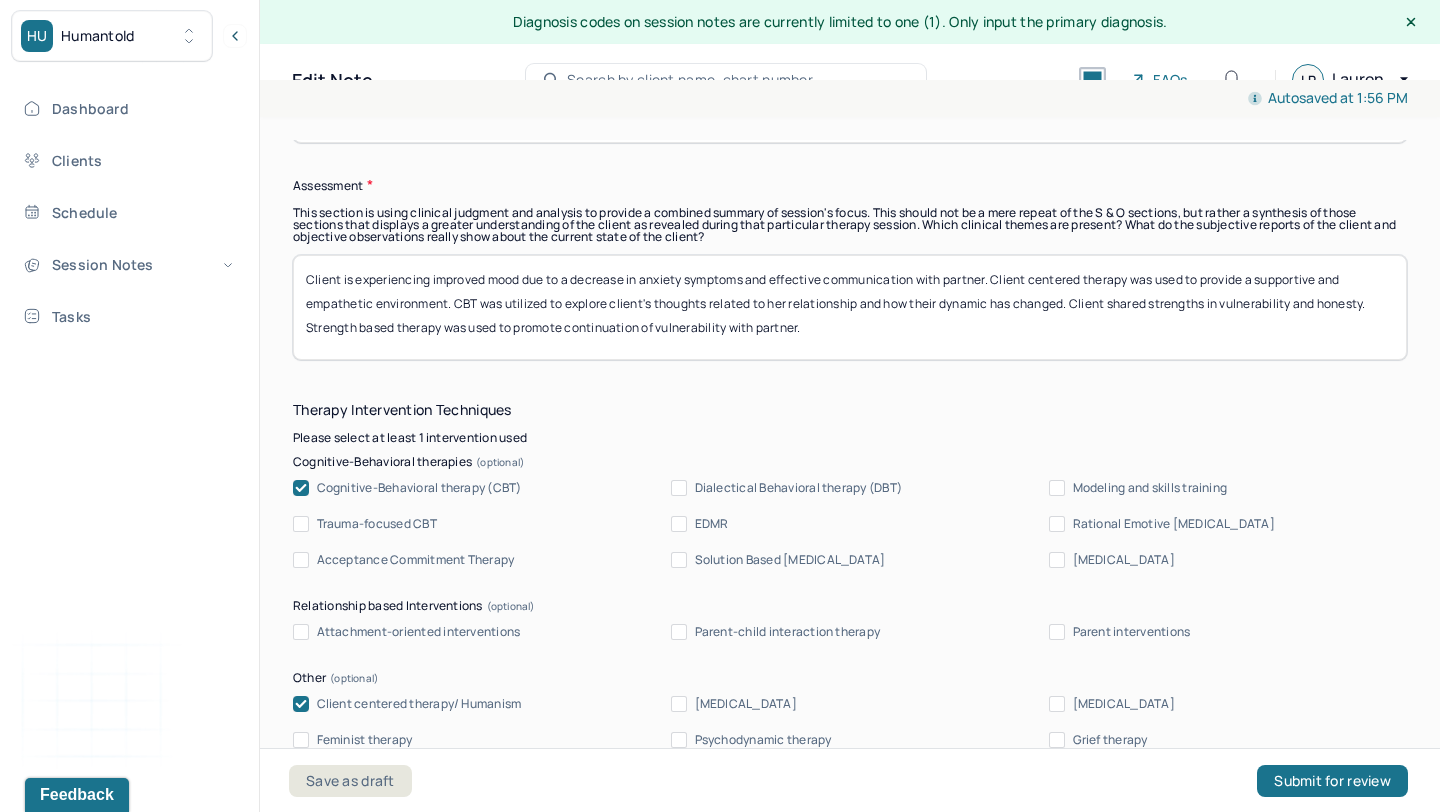 click on "Client is experiencing improved mood due to a decrease in anxiety symptoms and effective communication with partner. Client centered therapy was used to provide a supportive and empathetic environment. CBT was utilized to explore client's thoughts related to her relationship and how their dynamic has changed. Client shared strengths in vulnerability and honesty. Strength based therapy was used to promote continuation of vulnerabiliy with partner." at bounding box center (850, 307) 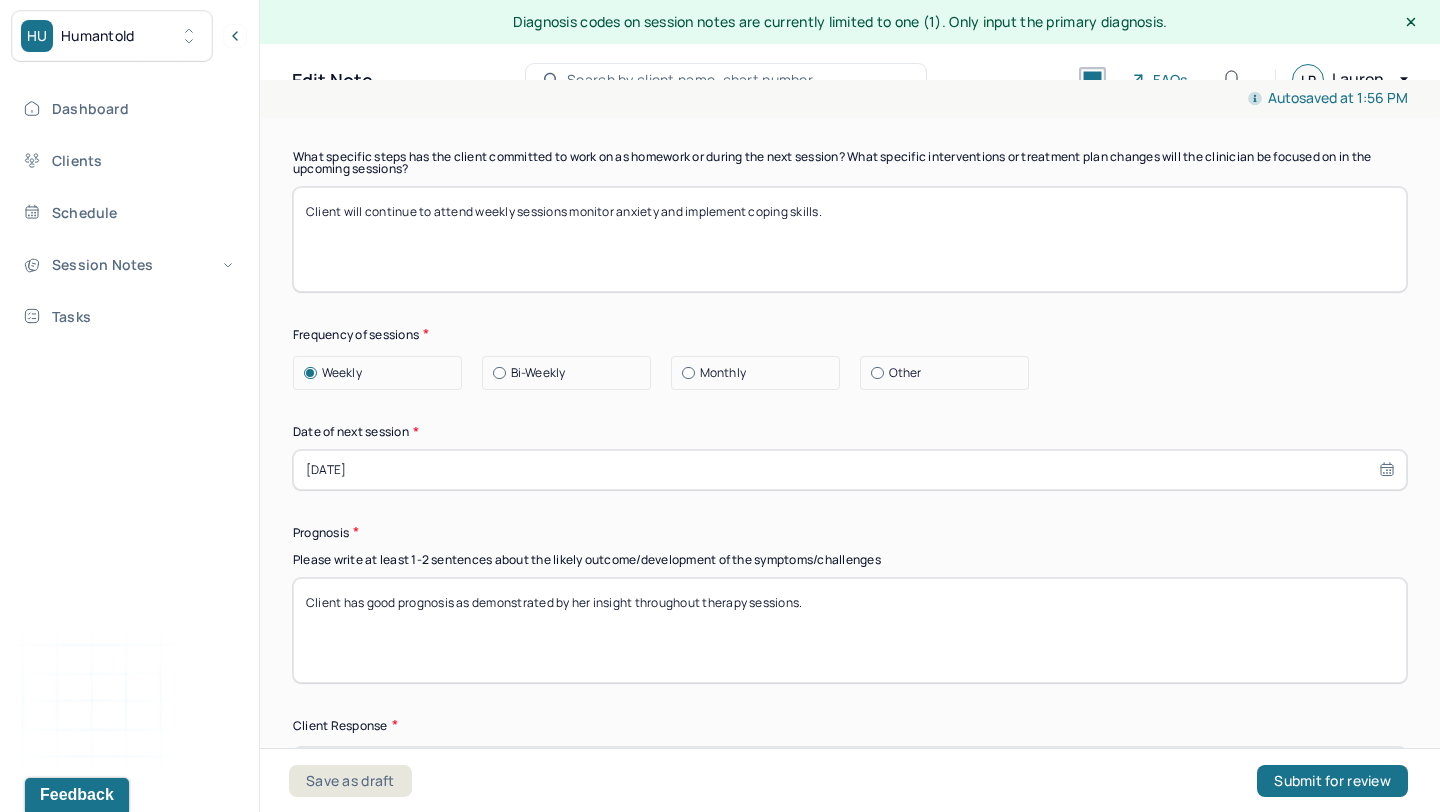 scroll, scrollTop: 2386, scrollLeft: 0, axis: vertical 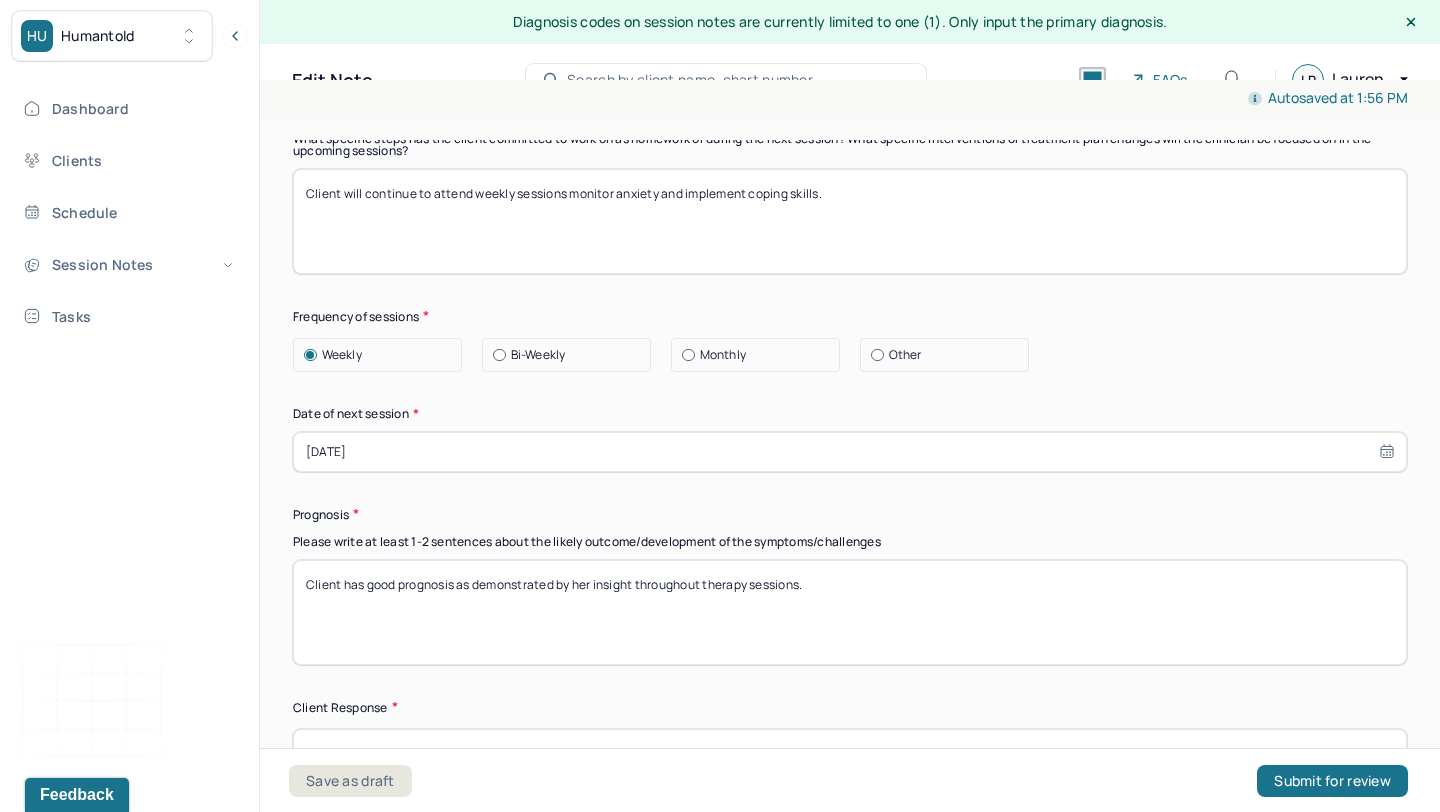 type on "Client is experiencing improved mood due to a decrease in anxiety symptoms and effective communication with partner. Client centered therapy was used to provide a supportive and empathetic environment. CBT was utilized to explore client's thoughts related to her relationship and how their dynamic has changed. Client shared strengths in vulnerability and honesty. Strength based therapy was used to promote continuation of vulnerability with partner." 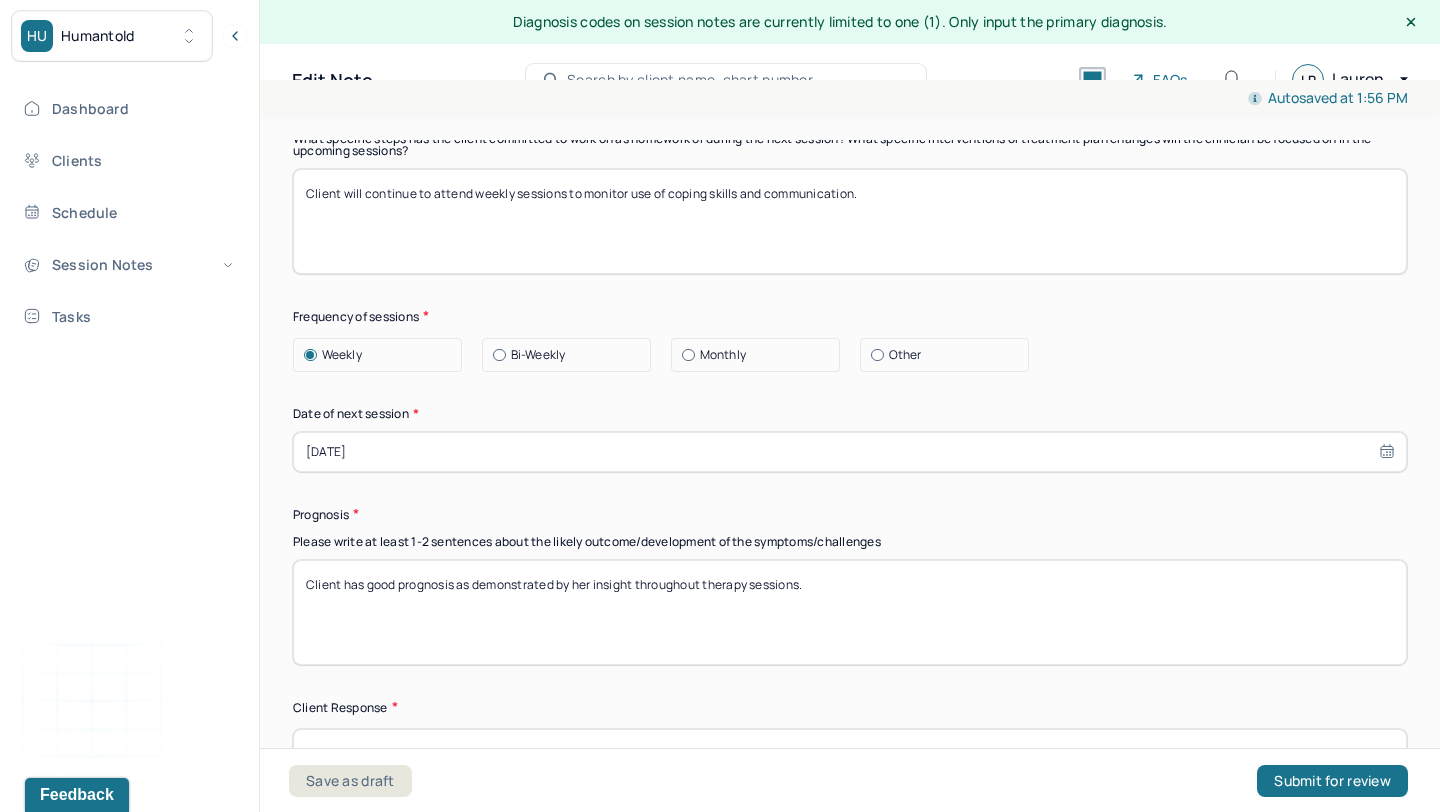 type on "Client will continue to attend weekly sessions to monitor use of coping skills and communication." 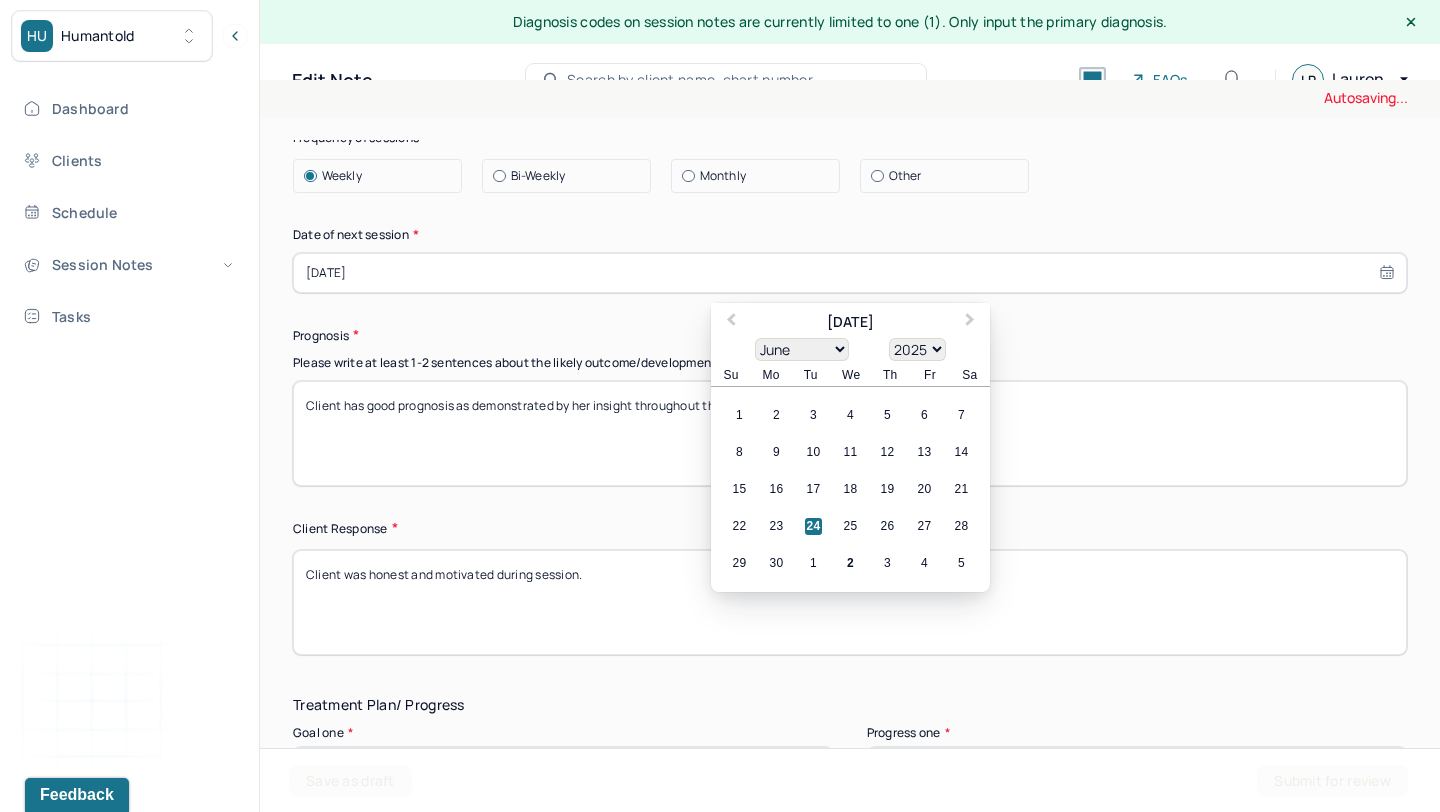scroll, scrollTop: 2576, scrollLeft: 0, axis: vertical 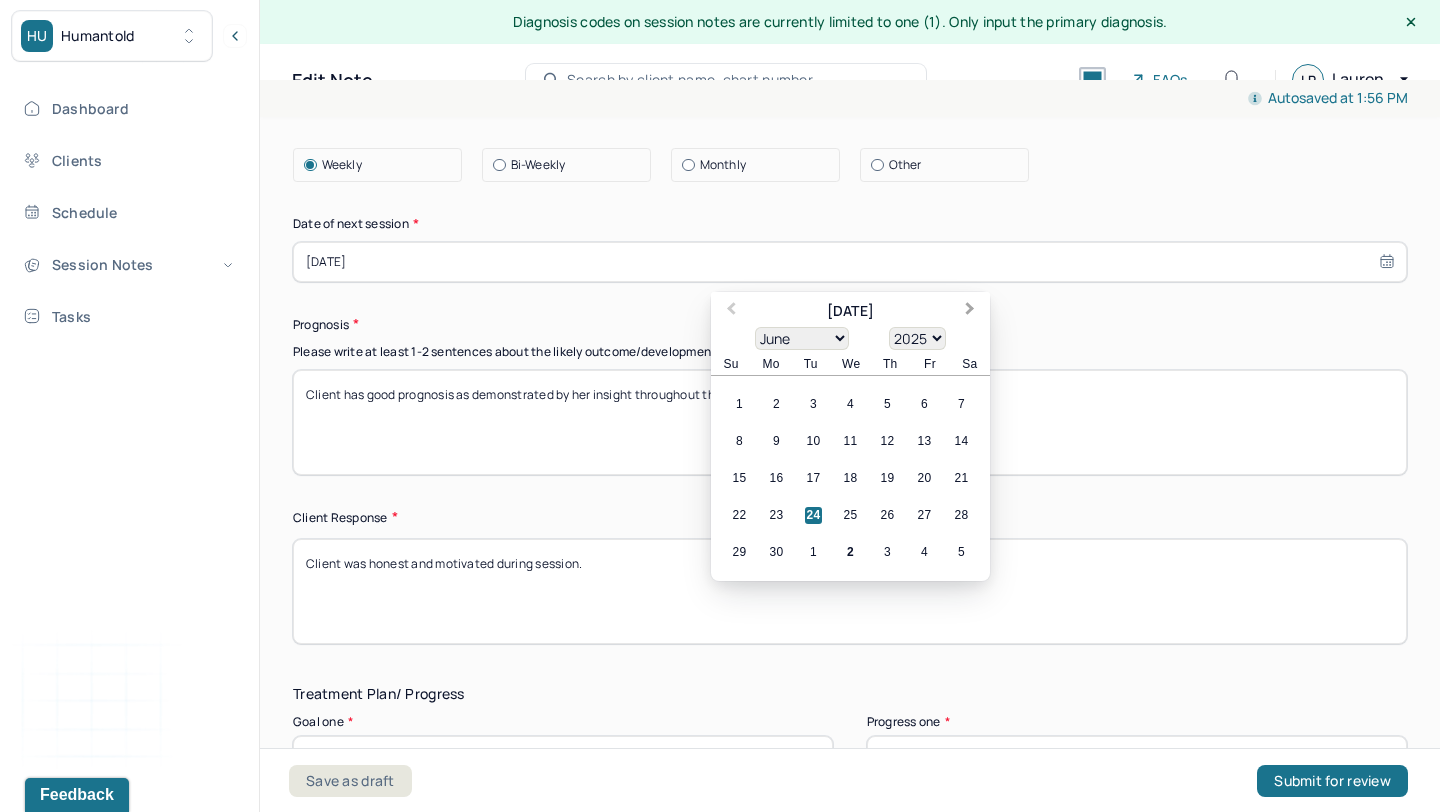 click on "Next Month" at bounding box center [970, 311] 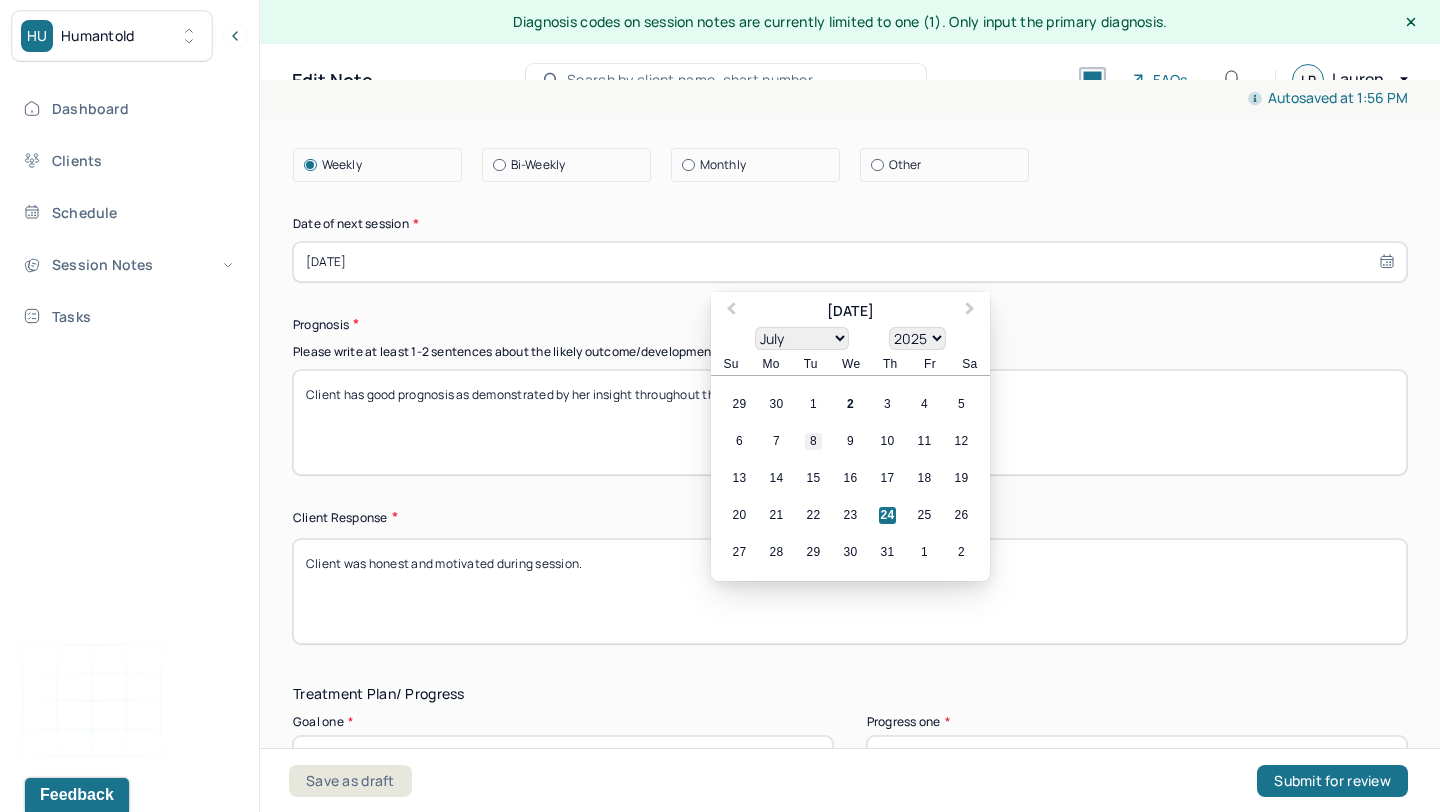 click on "8" at bounding box center [813, 441] 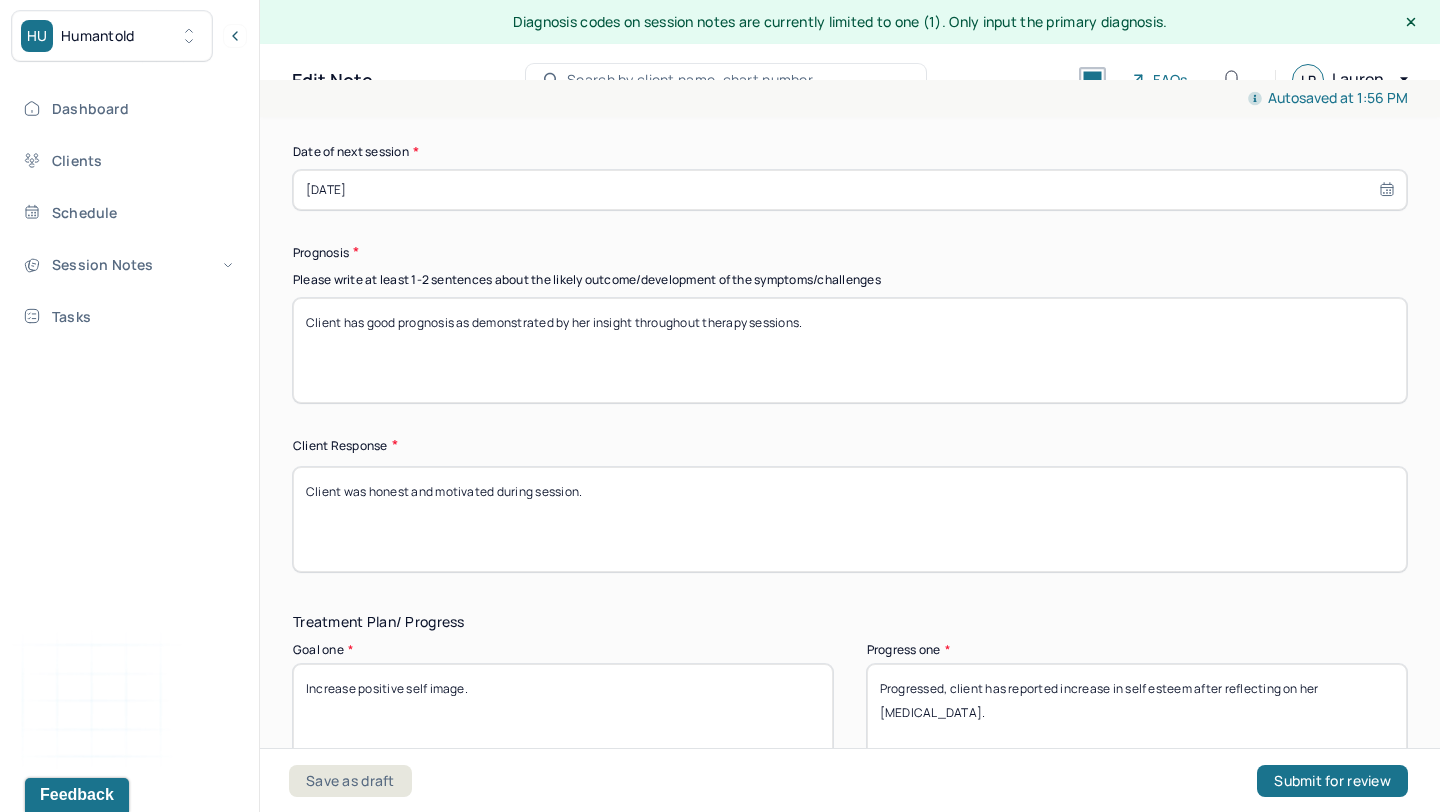scroll, scrollTop: 2656, scrollLeft: 0, axis: vertical 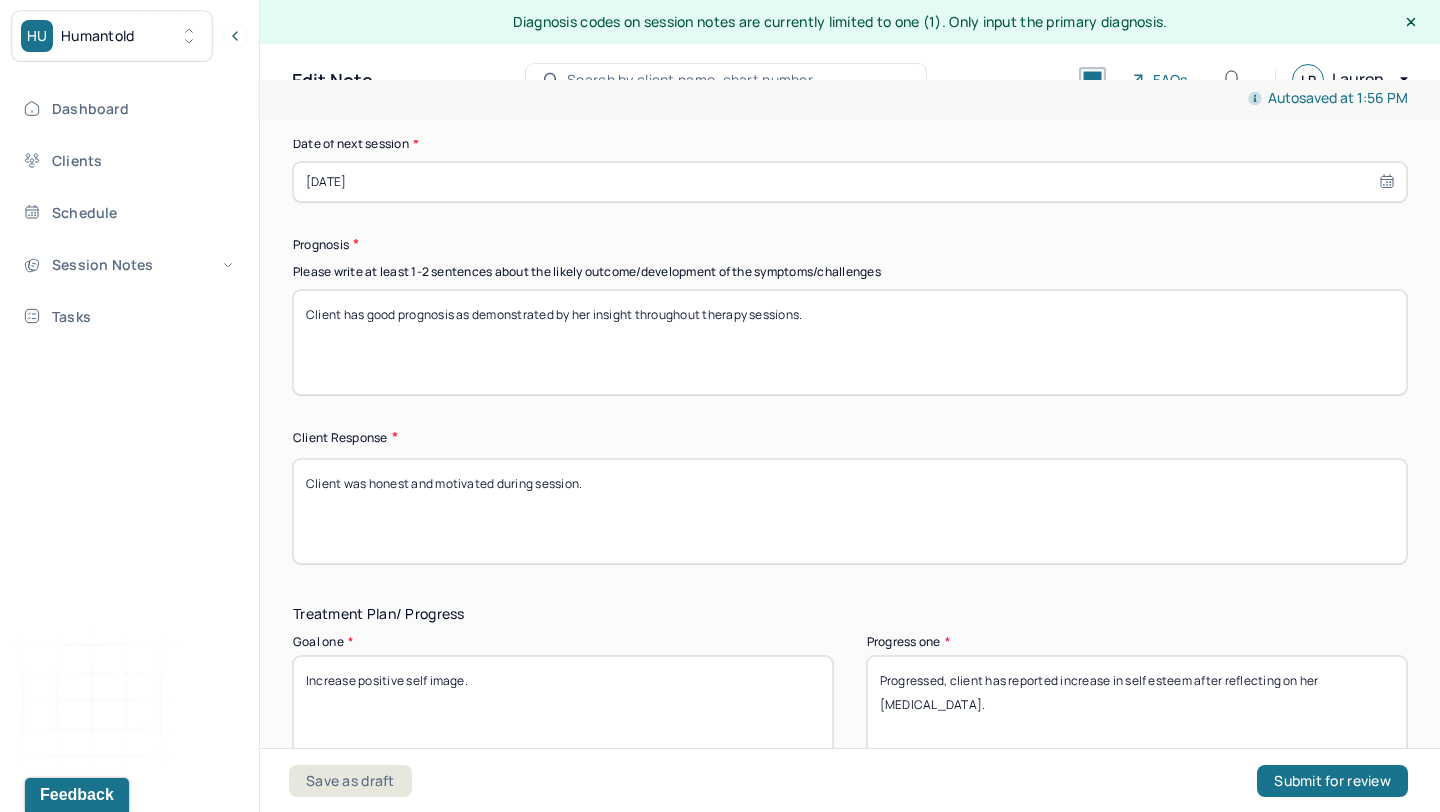 drag, startPoint x: 574, startPoint y: 317, endPoint x: 858, endPoint y: 345, distance: 285.37695 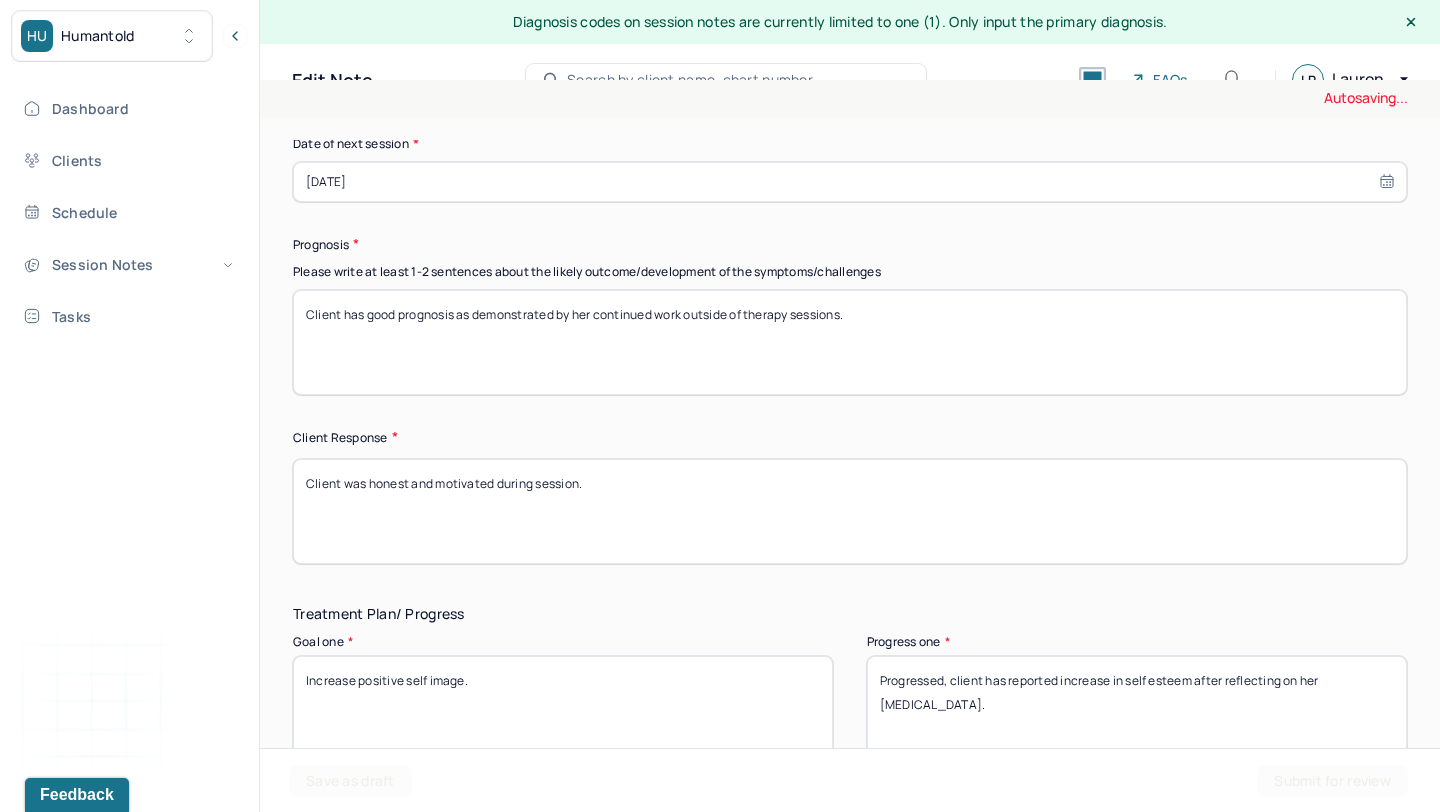 type on "Client has good prognosis as demonstrated by her continued work outside of therapy sessions." 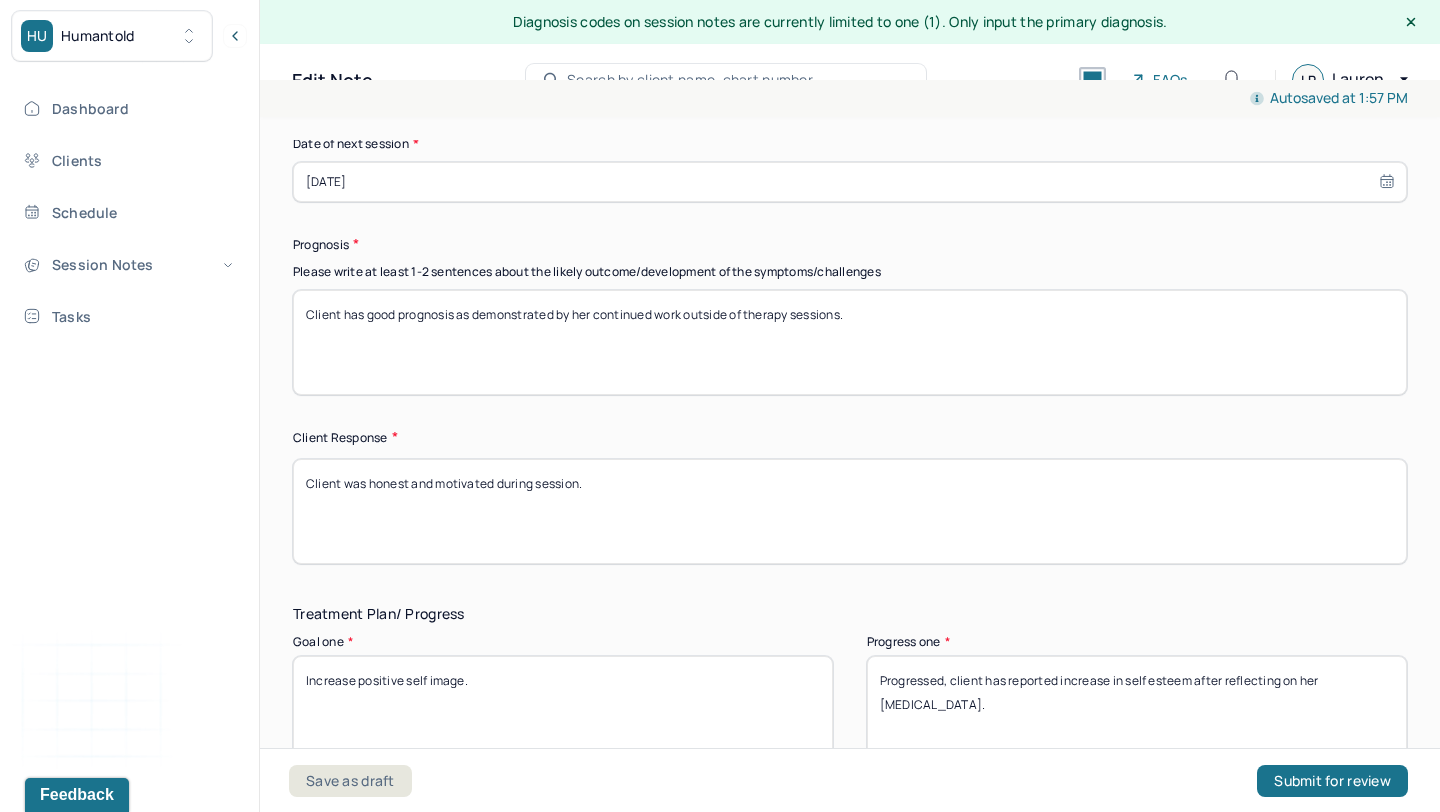 drag, startPoint x: 369, startPoint y: 491, endPoint x: 704, endPoint y: 548, distance: 339.81467 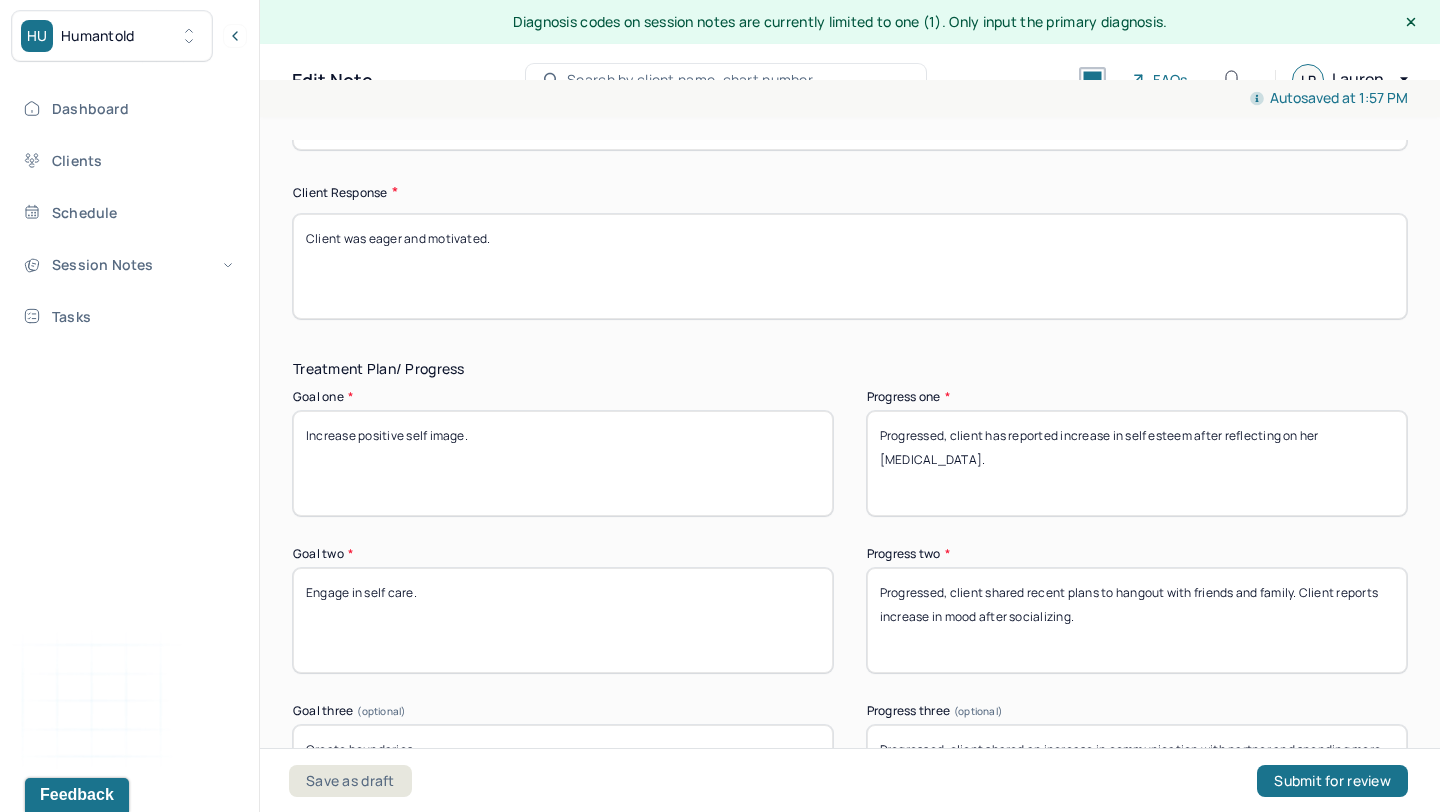 scroll, scrollTop: 2907, scrollLeft: 0, axis: vertical 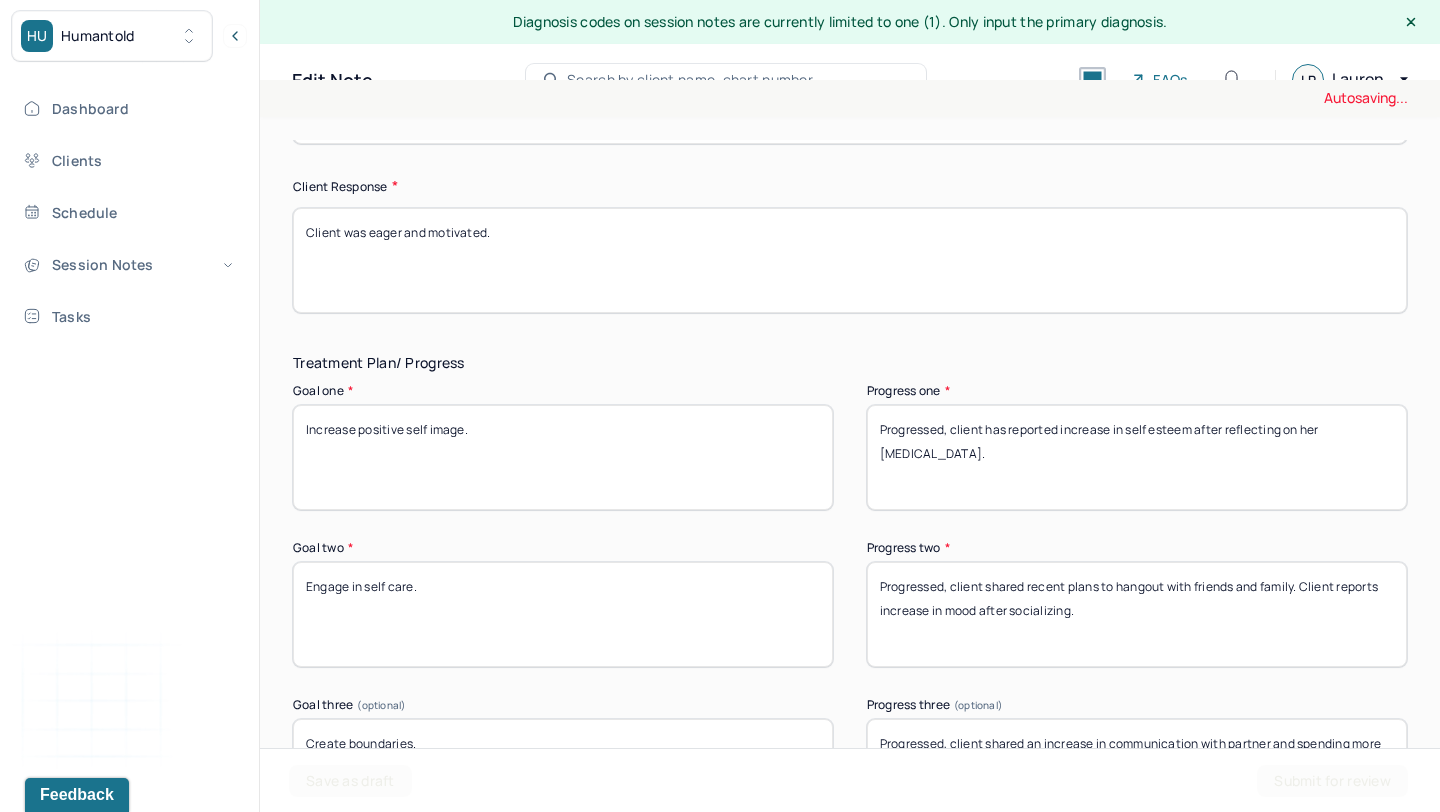 type on "Client was eager and motivated." 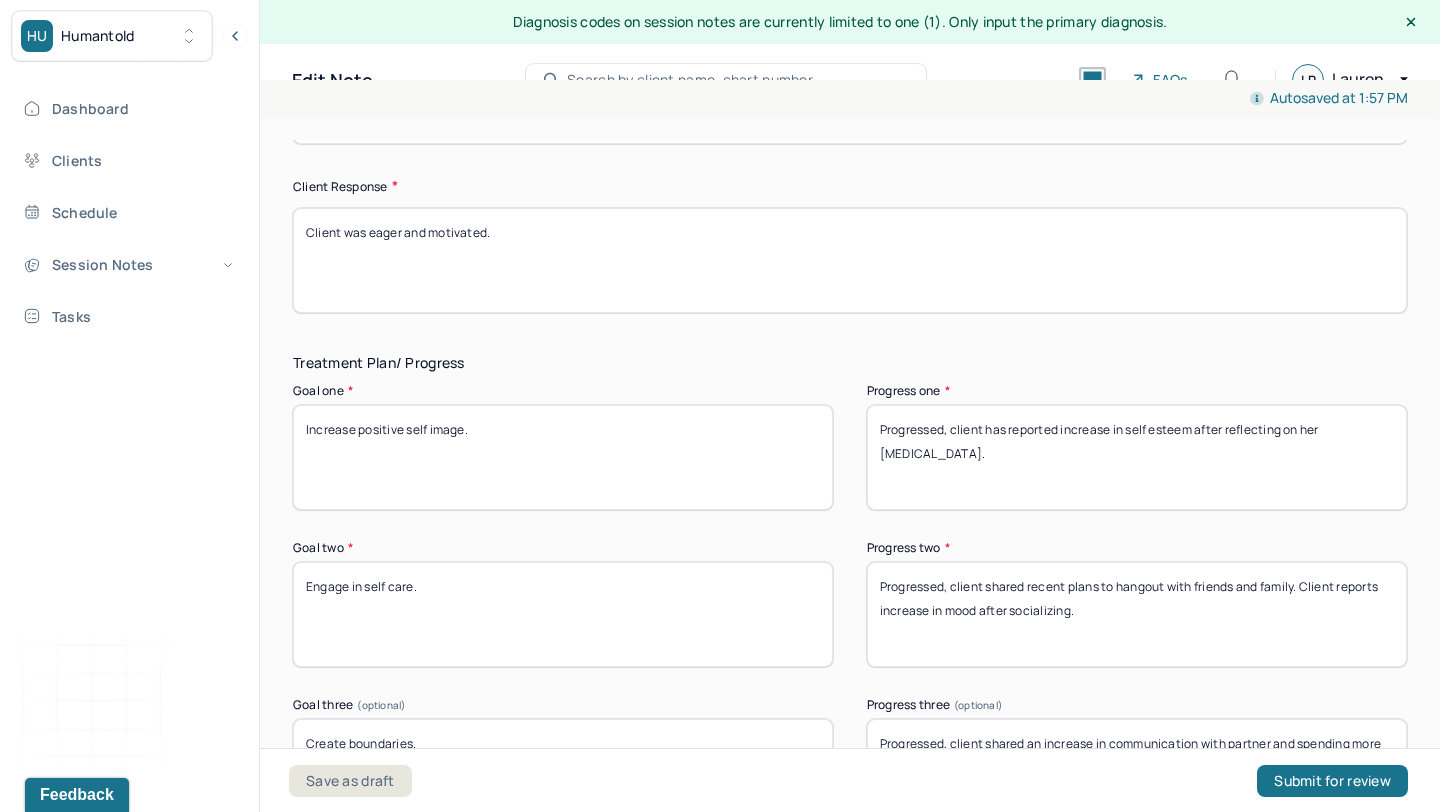 drag, startPoint x: 952, startPoint y: 428, endPoint x: 959, endPoint y: 475, distance: 47.518417 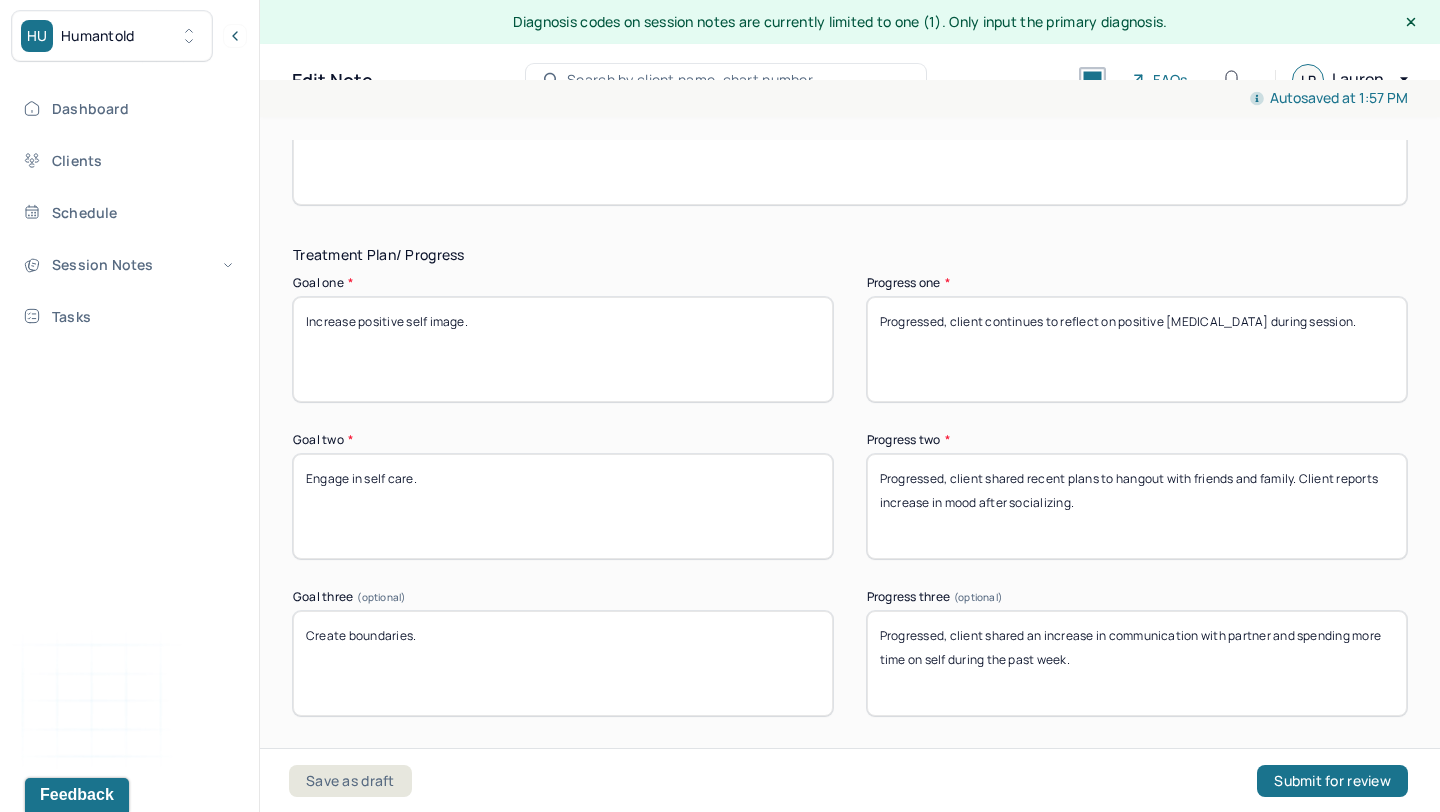 scroll, scrollTop: 3064, scrollLeft: 0, axis: vertical 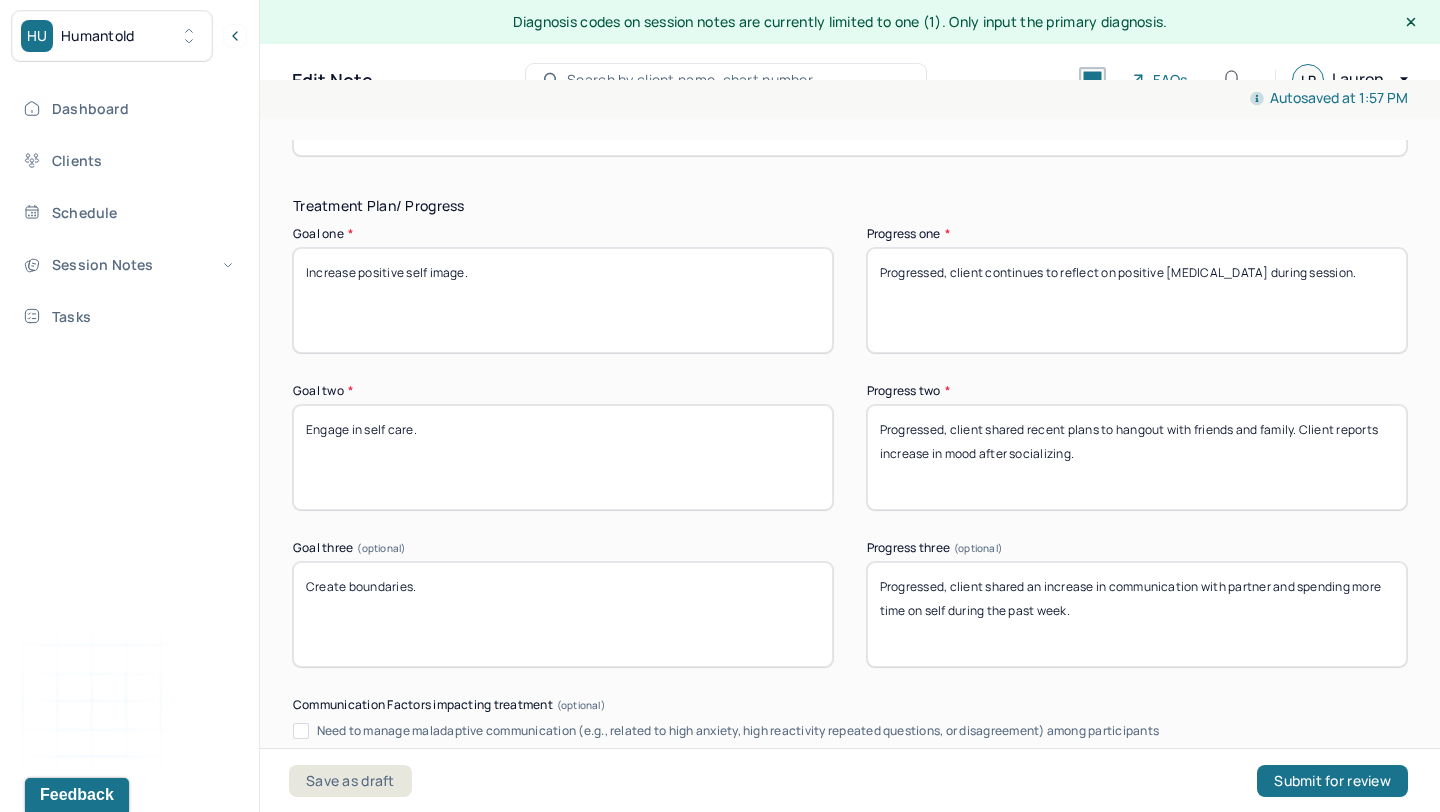 type on "Progressed, client continues to reflect on positive [MEDICAL_DATA] during session." 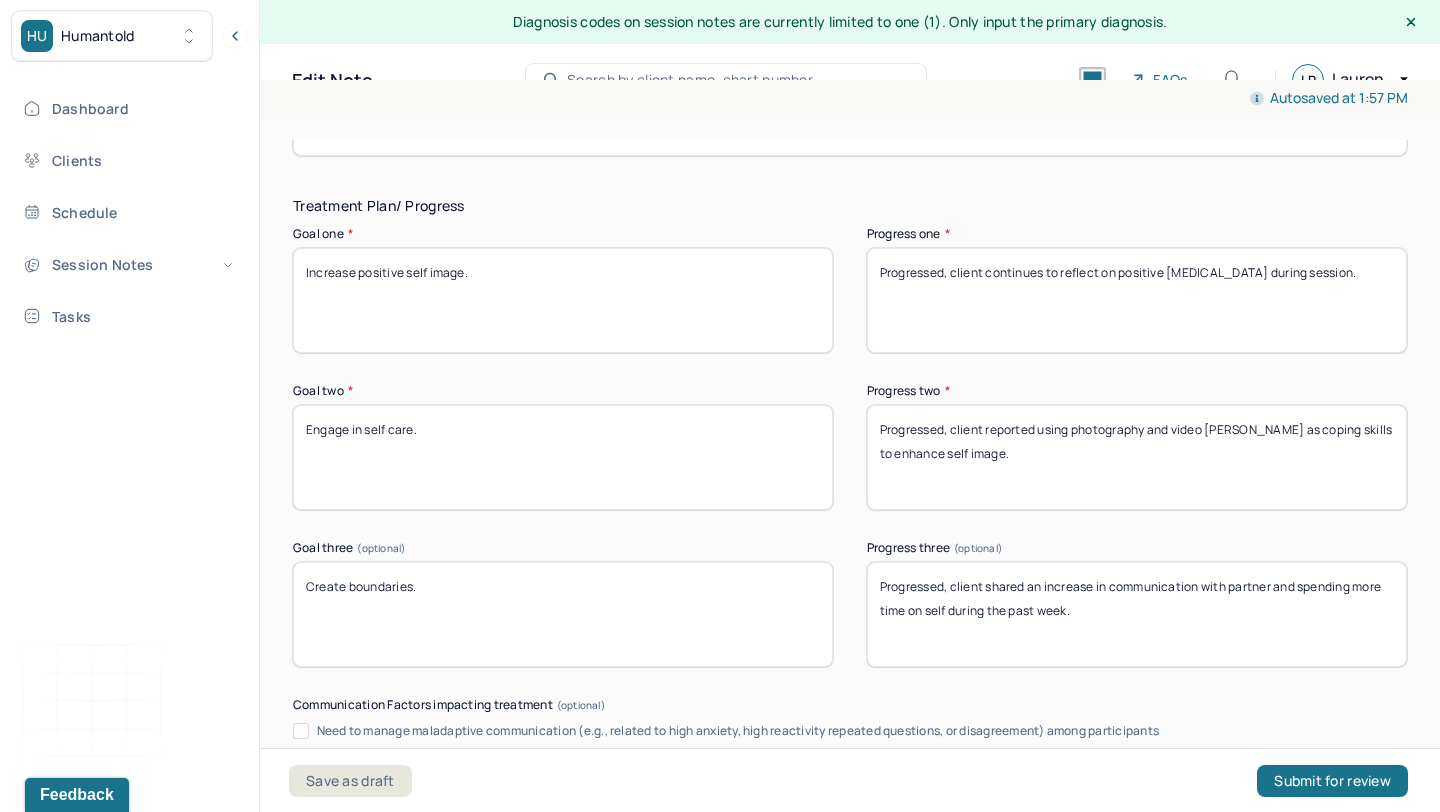 click on "Progressed, client reported" at bounding box center (1137, 457) 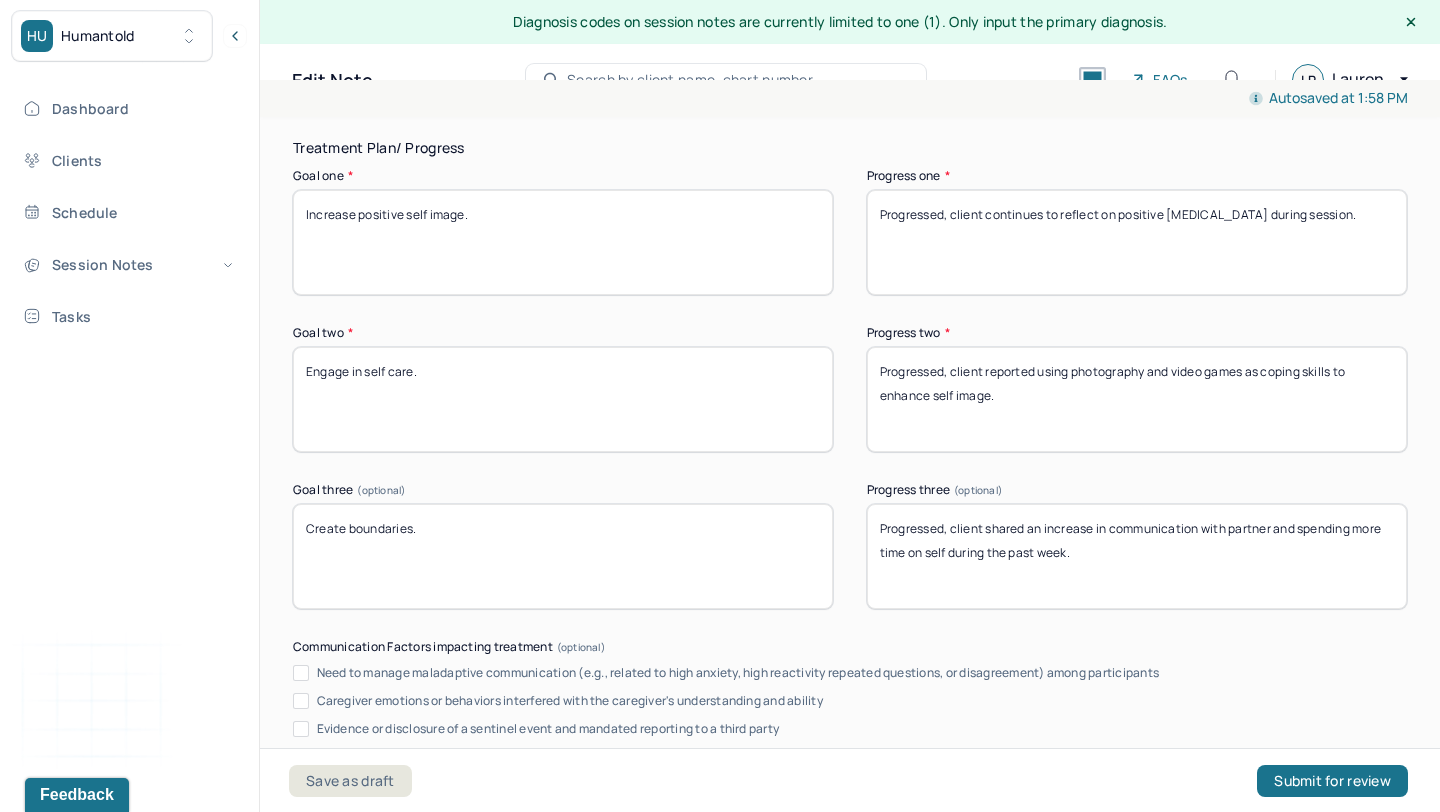 scroll, scrollTop: 3126, scrollLeft: 0, axis: vertical 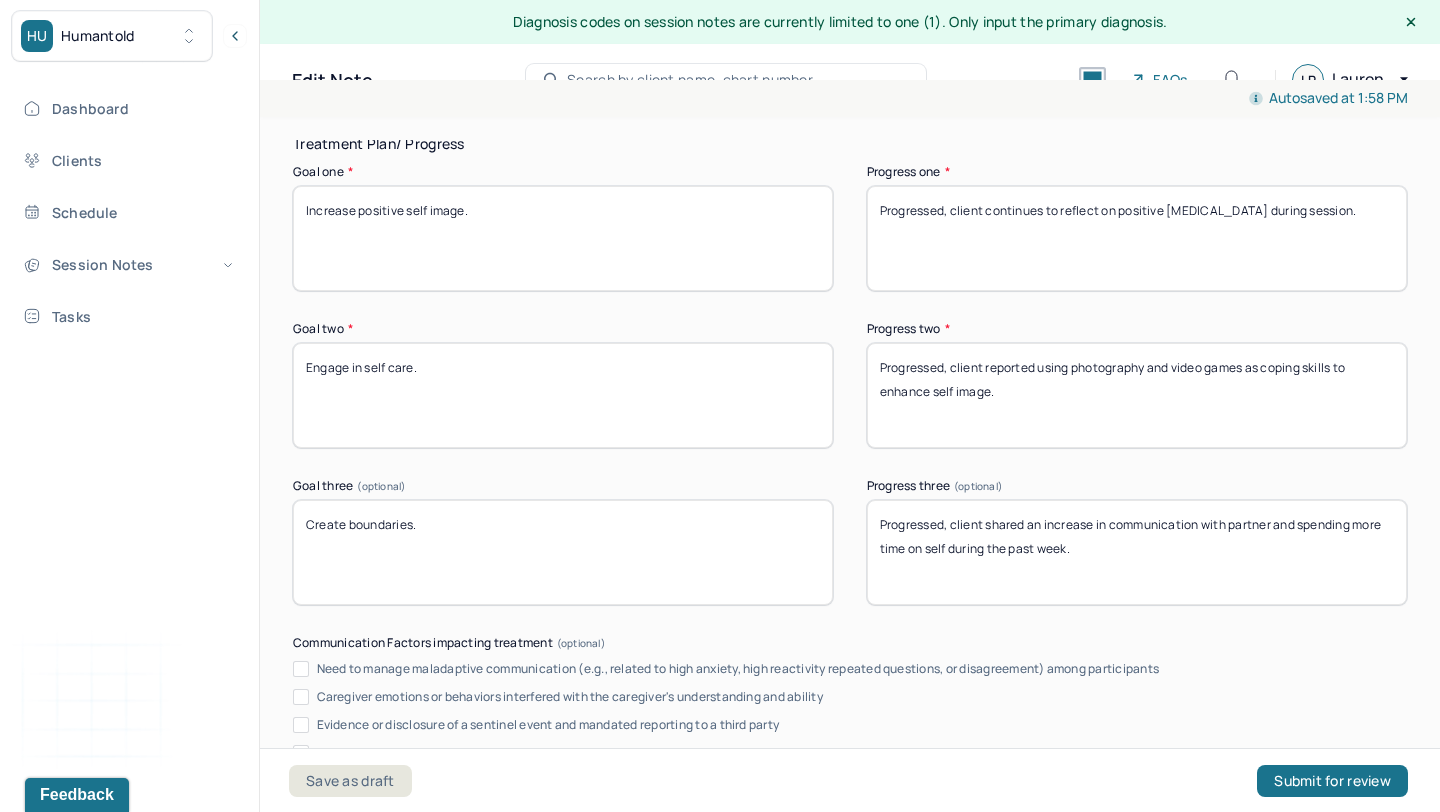 click on "Progressed, client reported using photography and video [PERSON_NAME] as coping skills to enhance self image." at bounding box center (1137, 395) 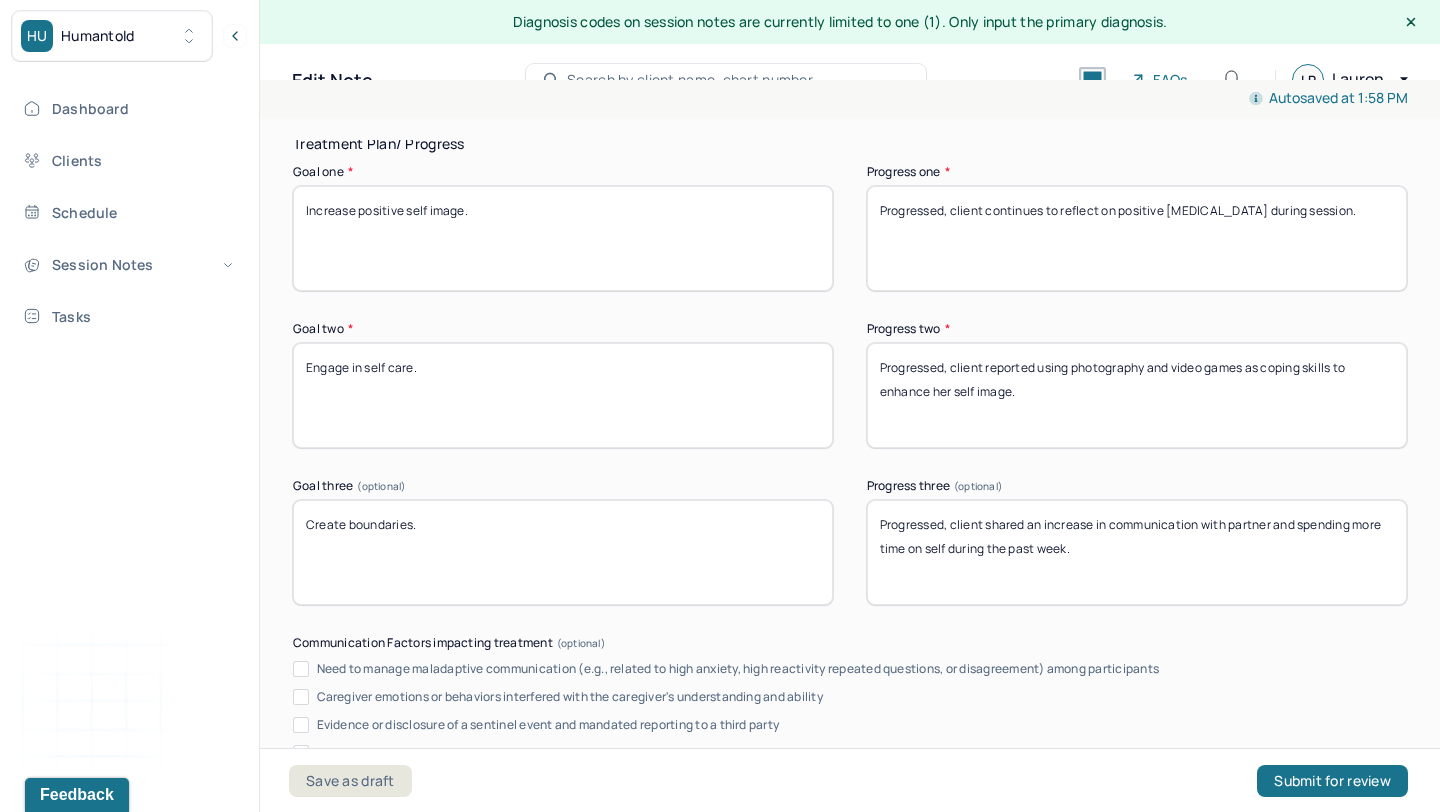 type on "Progressed, client reported using photography and video games as coping skills to enhance her self image." 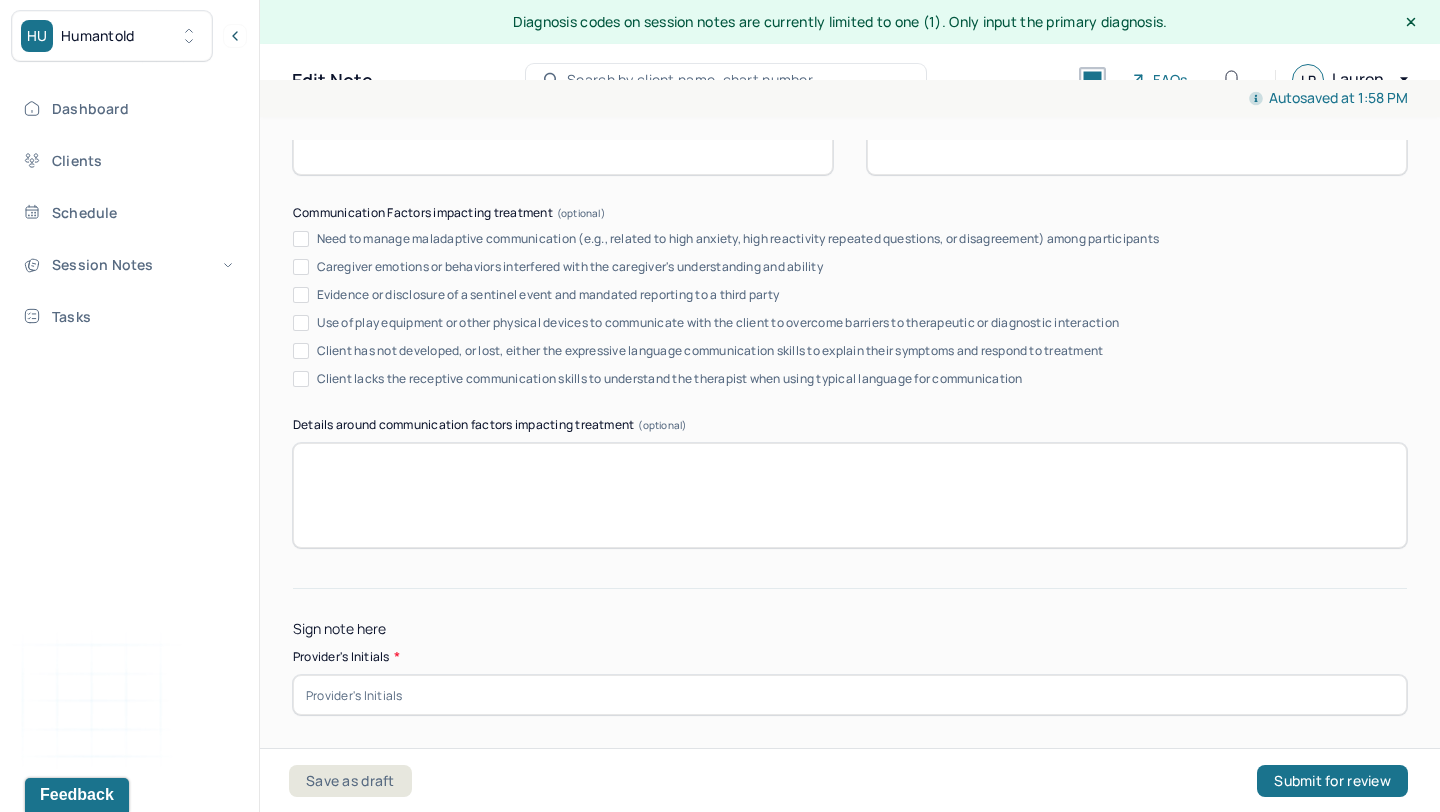 scroll, scrollTop: 3597, scrollLeft: 0, axis: vertical 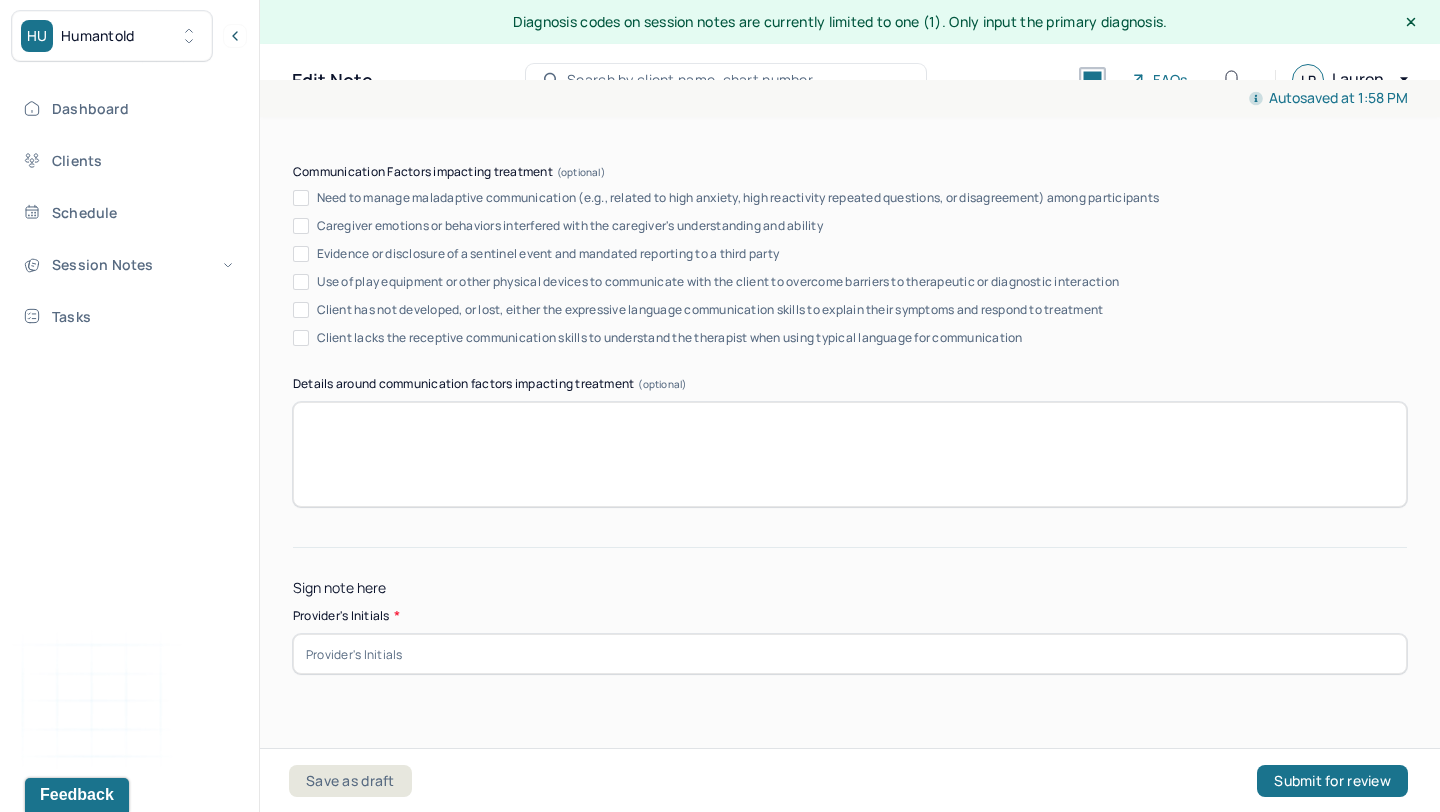 type on "Progressed, client reported successful attempt to set boundaries at work with boss and ask for pay increase." 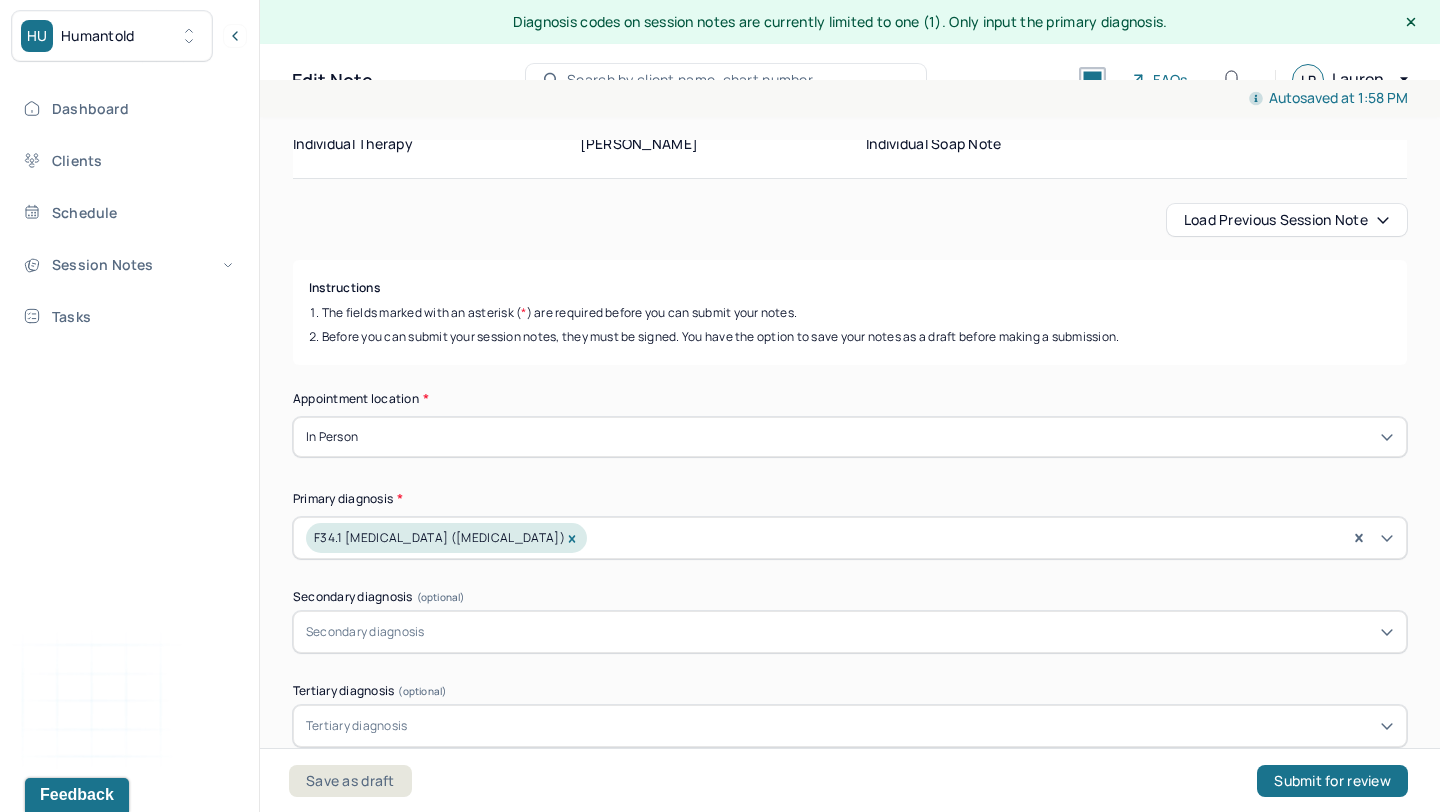 scroll, scrollTop: 143, scrollLeft: 0, axis: vertical 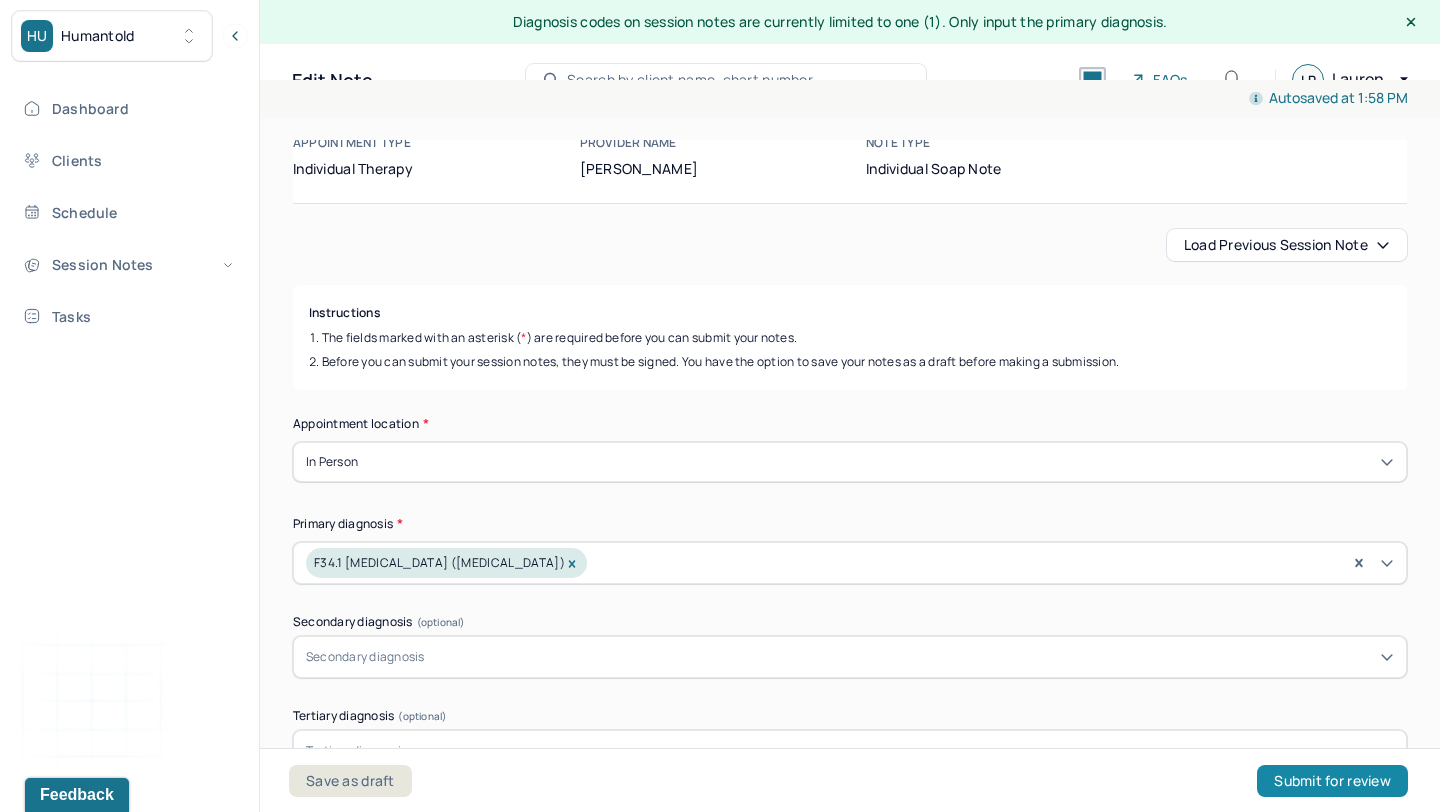 type on "lp1" 